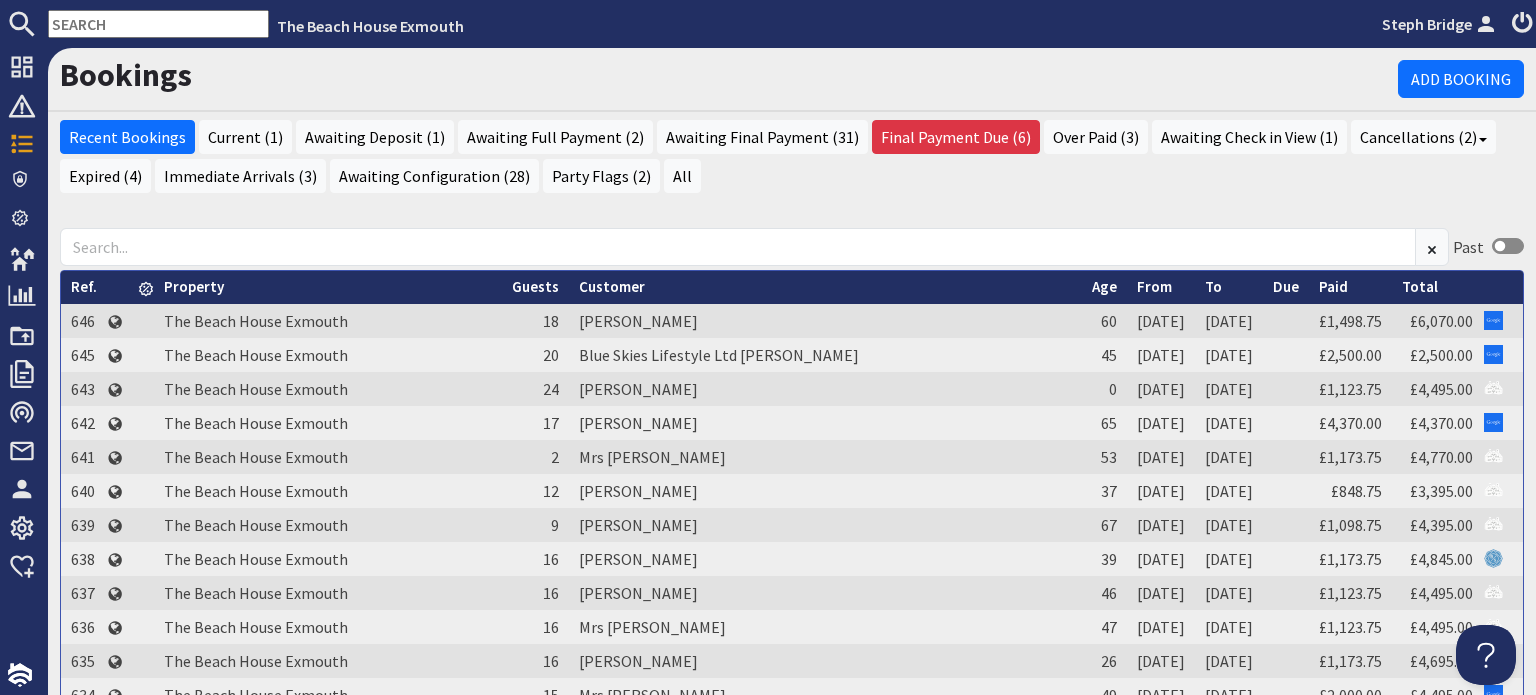 scroll, scrollTop: 0, scrollLeft: 0, axis: both 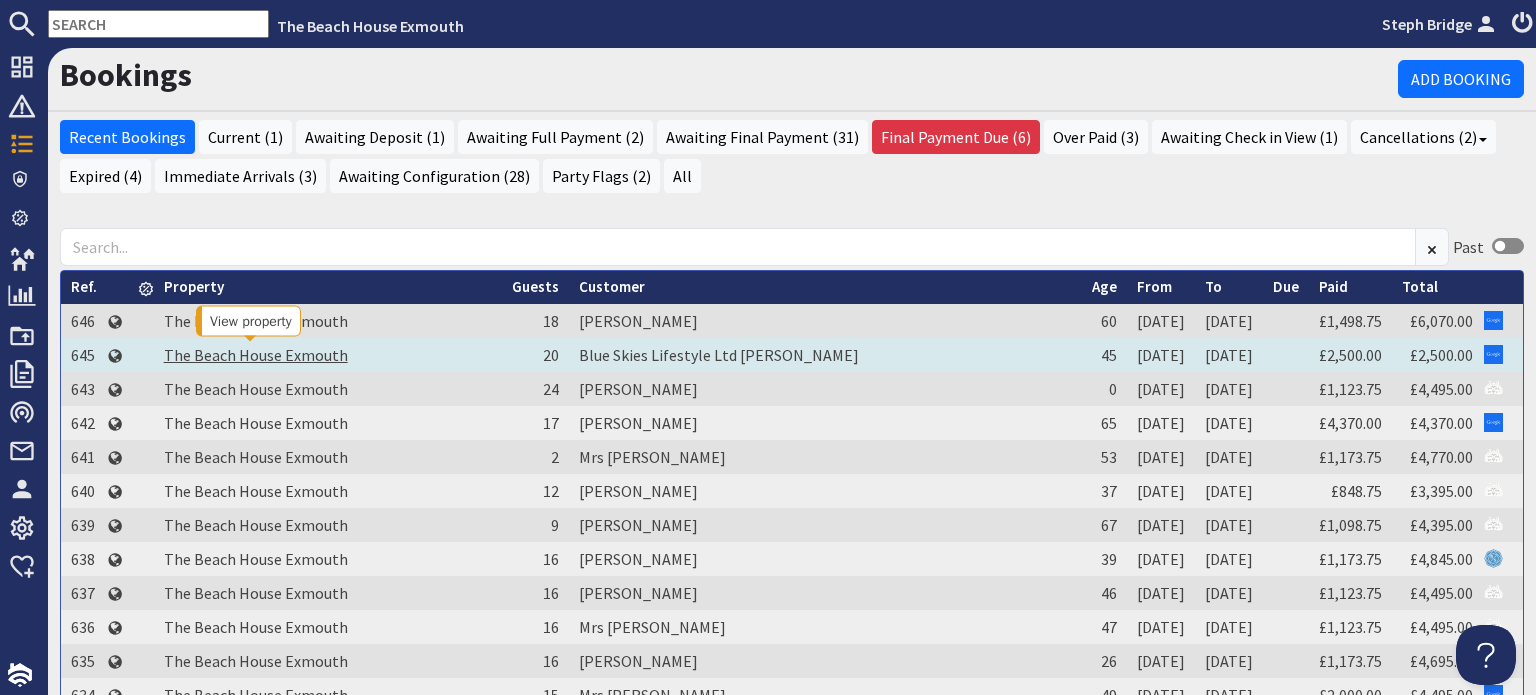 click on "The Beach House Exmouth" at bounding box center [256, 355] 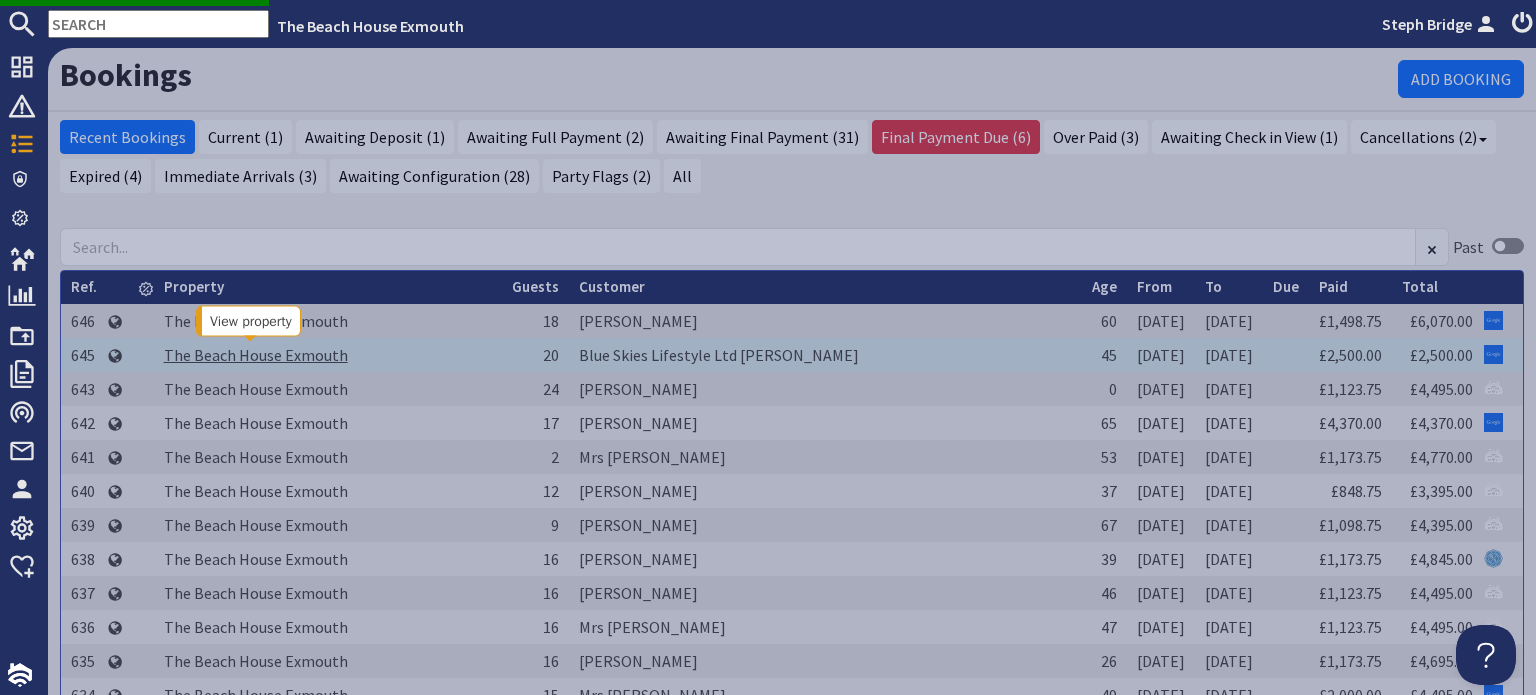 click on "The Beach House Exmouth" at bounding box center [256, 355] 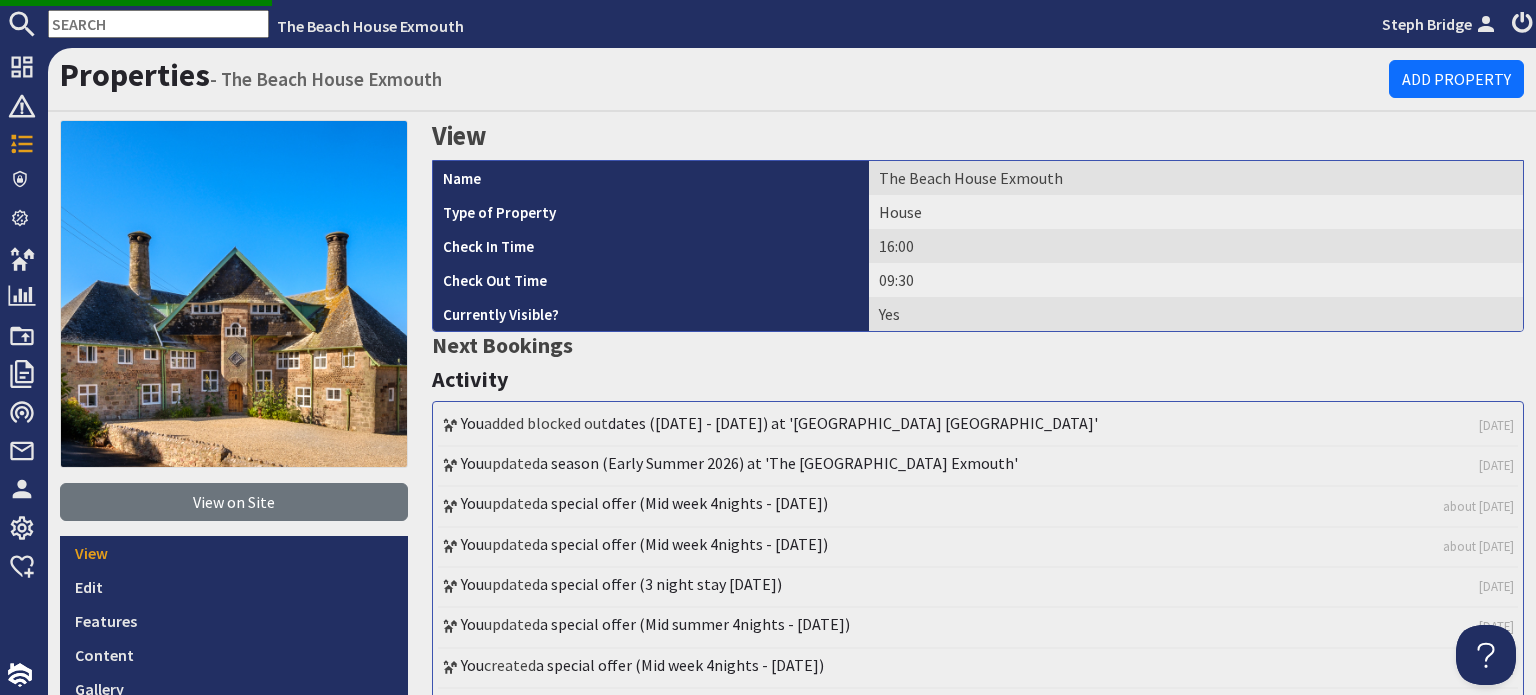 scroll, scrollTop: 0, scrollLeft: 0, axis: both 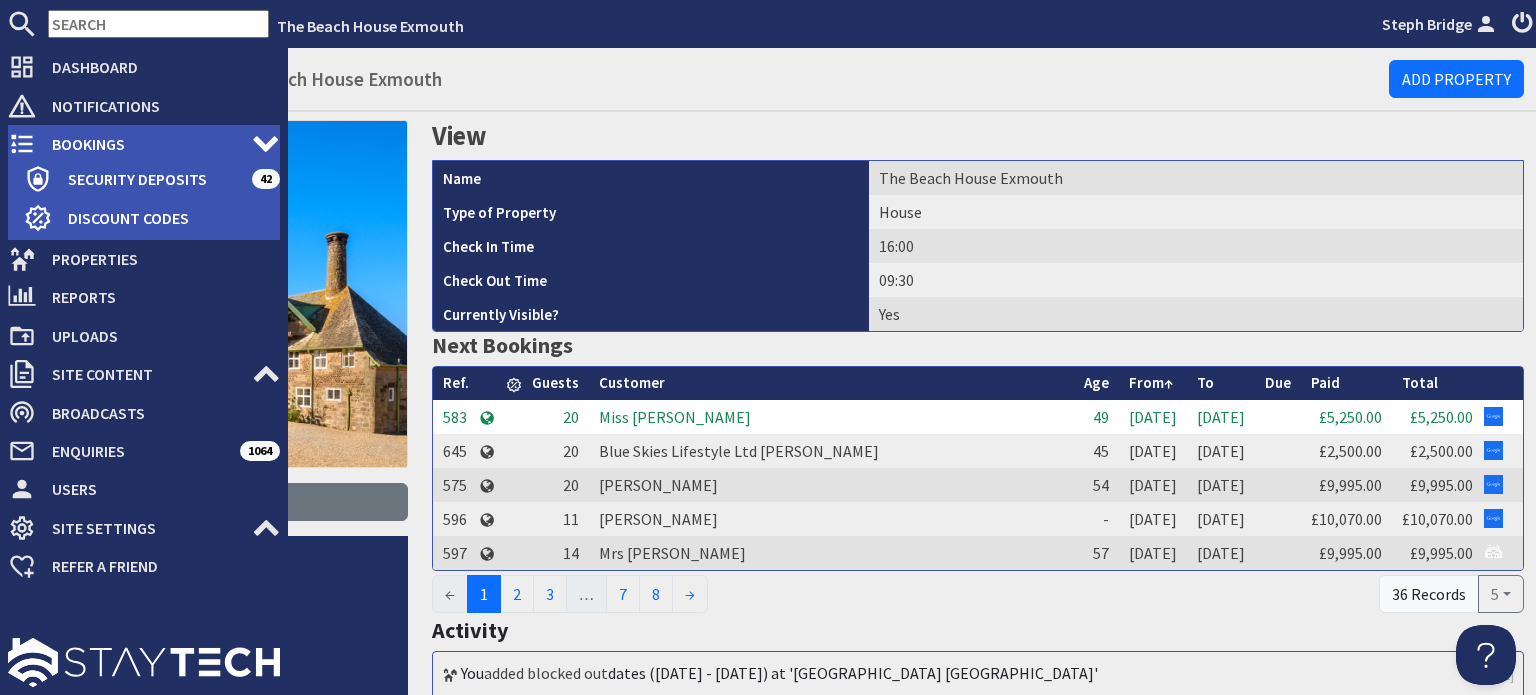 click on "Bookings" at bounding box center [144, 144] 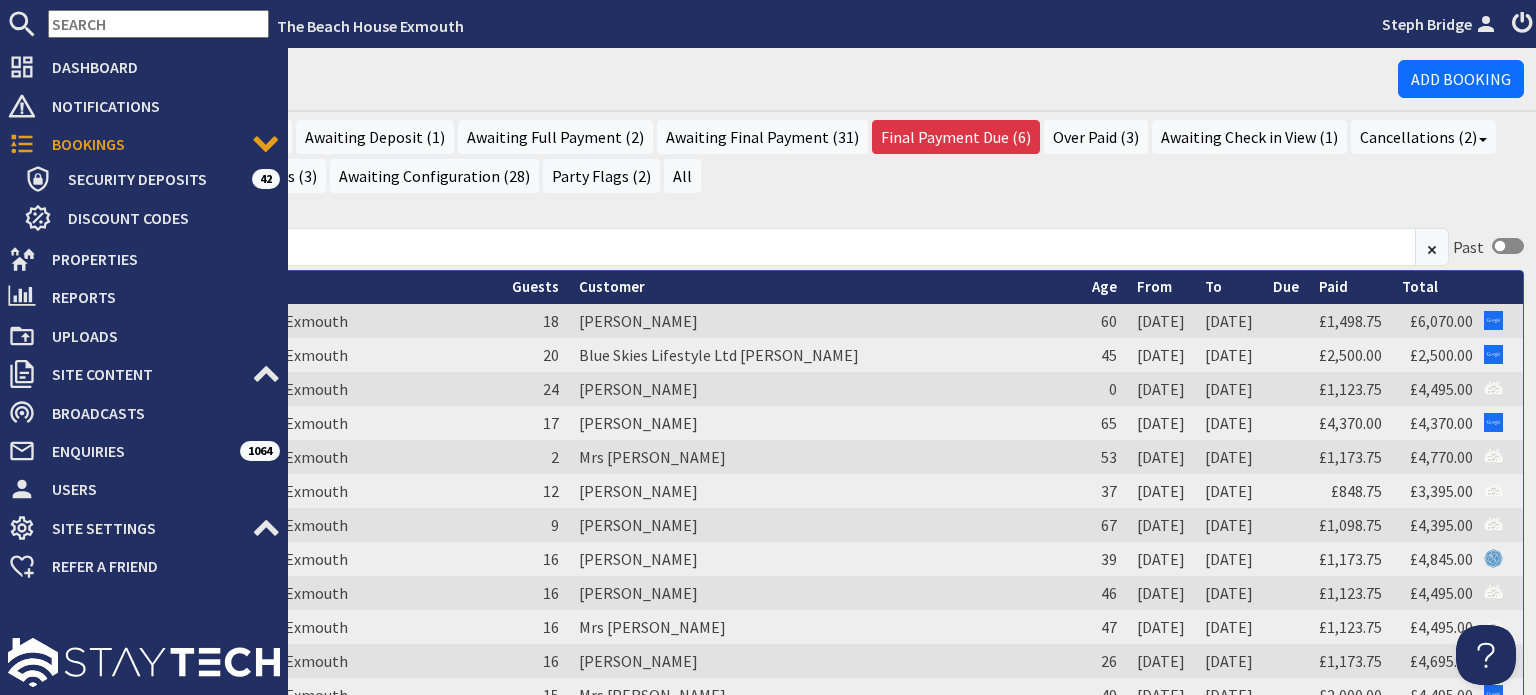scroll, scrollTop: 0, scrollLeft: 0, axis: both 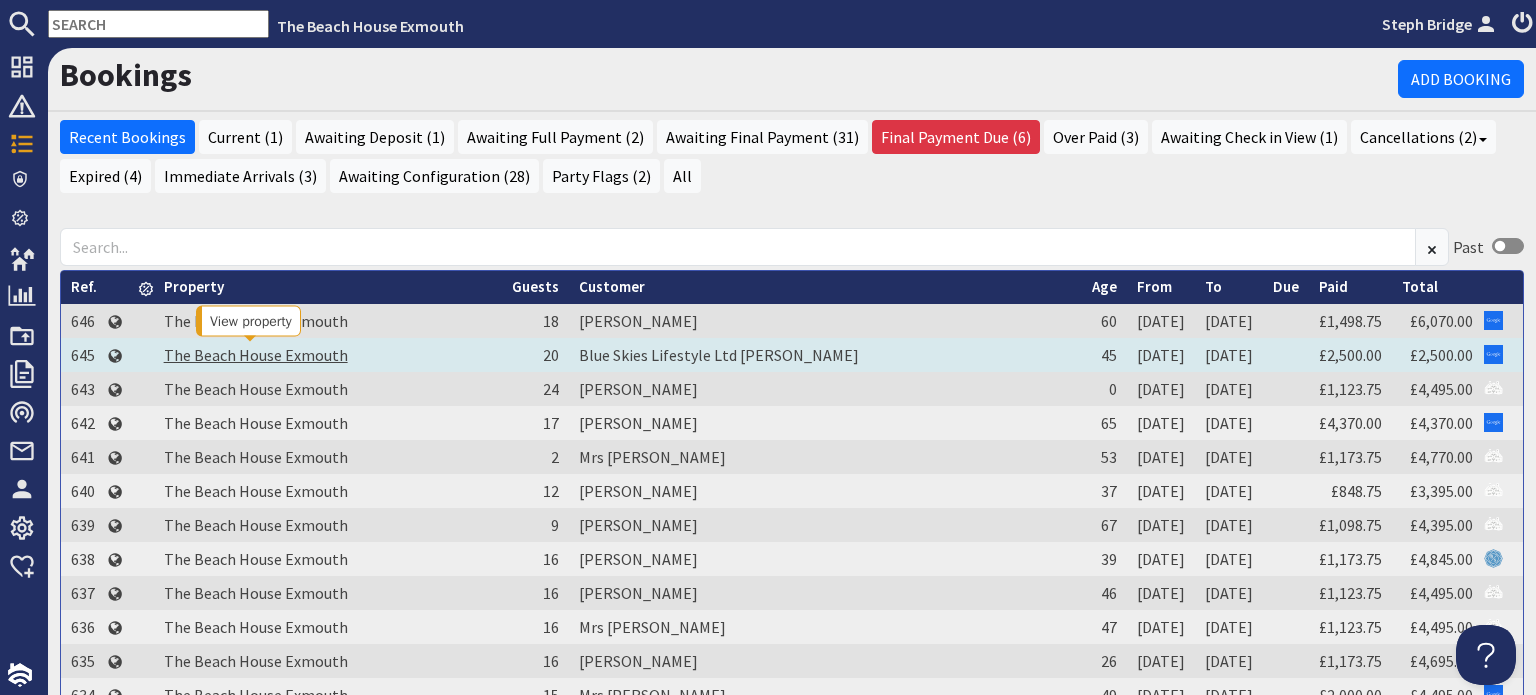 click on "The Beach House Exmouth" at bounding box center (256, 355) 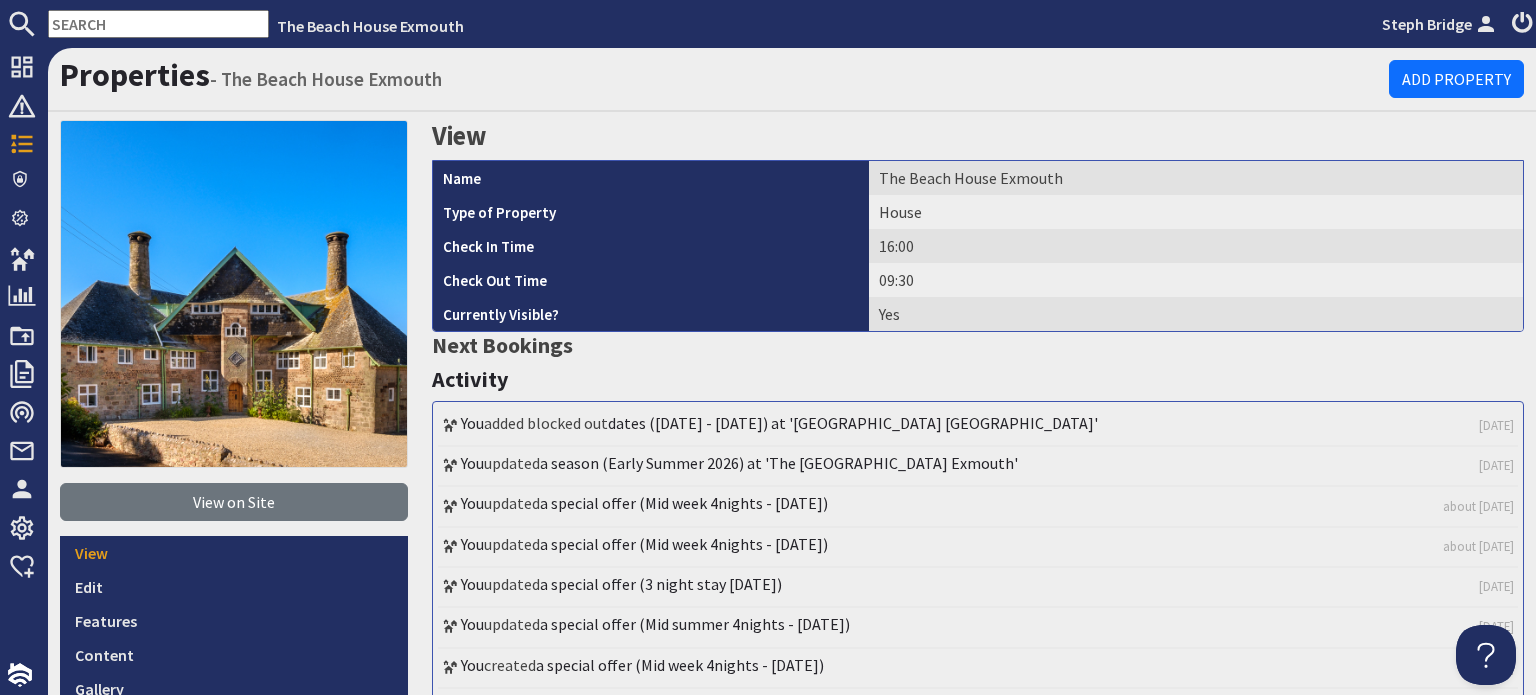 scroll, scrollTop: 0, scrollLeft: 0, axis: both 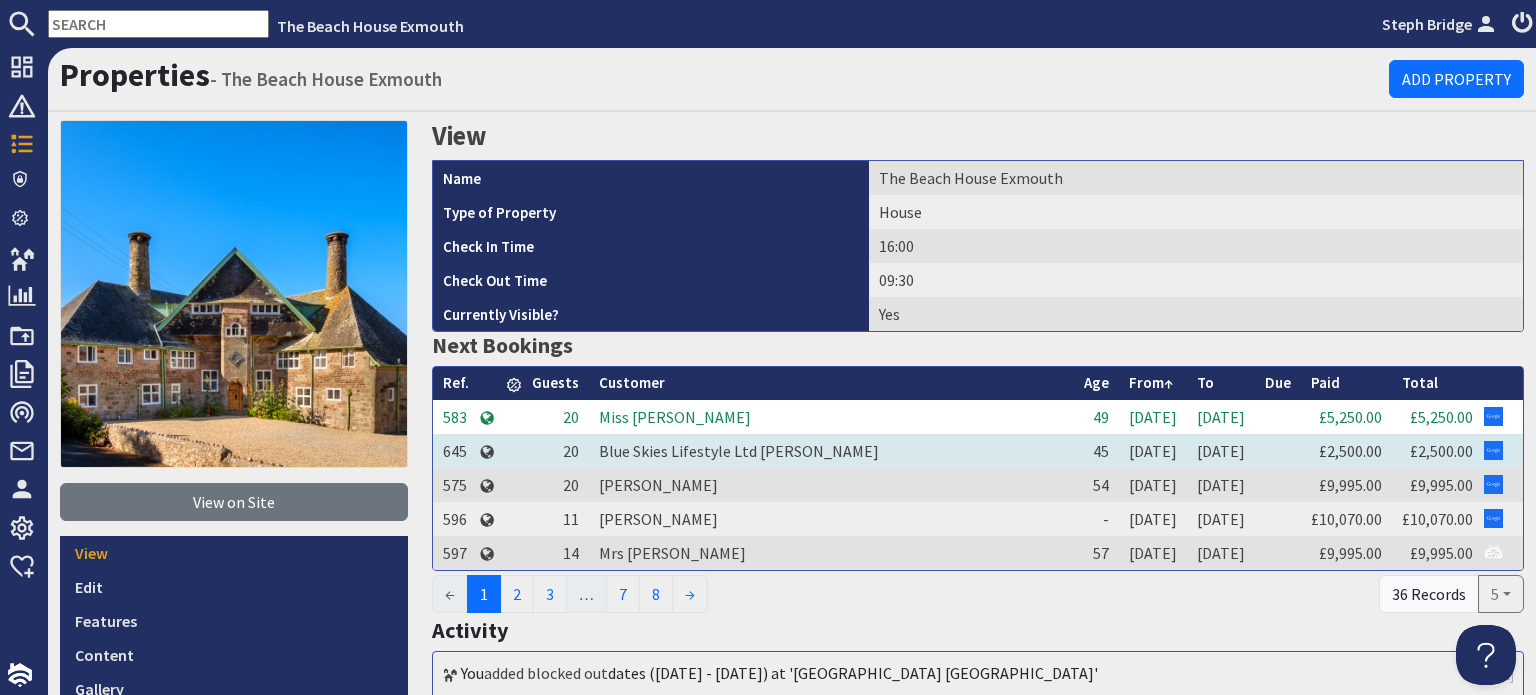 click on "645" at bounding box center [456, 451] 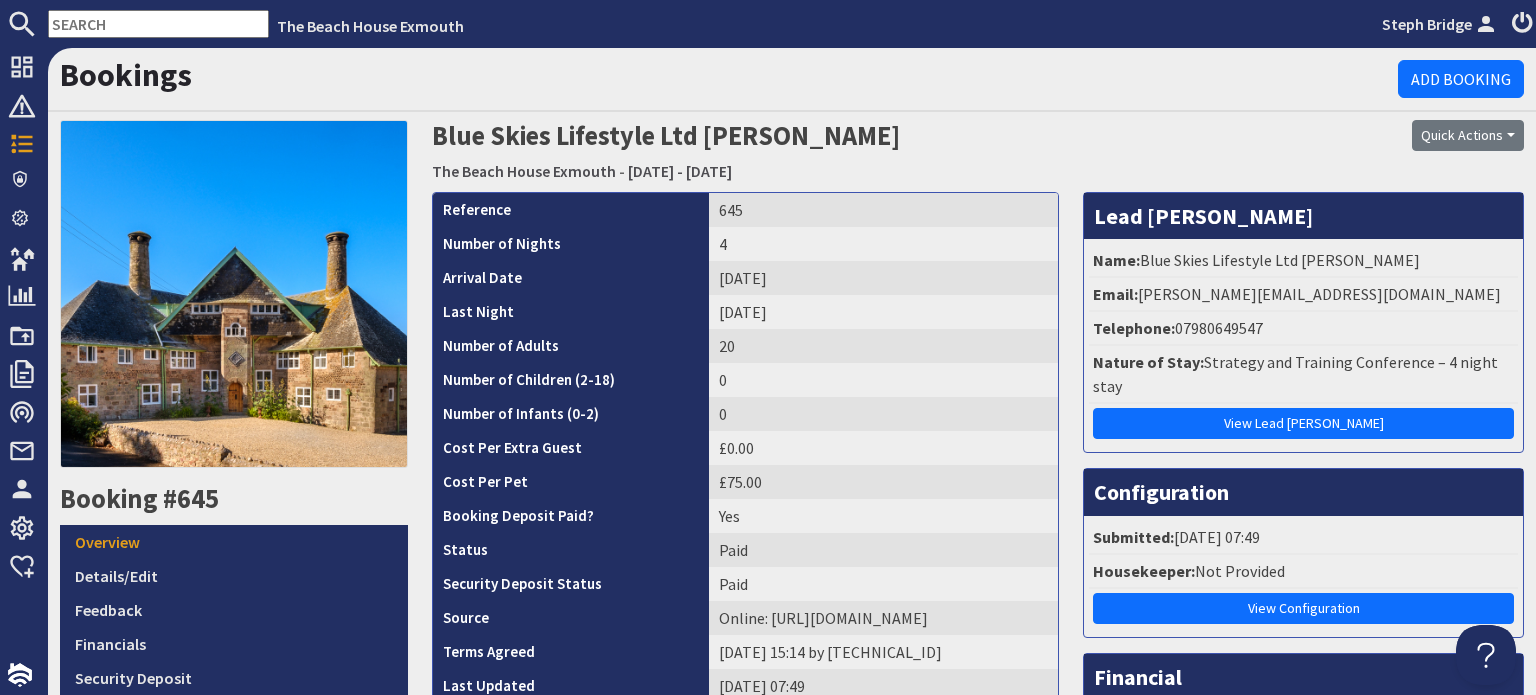 scroll, scrollTop: 0, scrollLeft: 0, axis: both 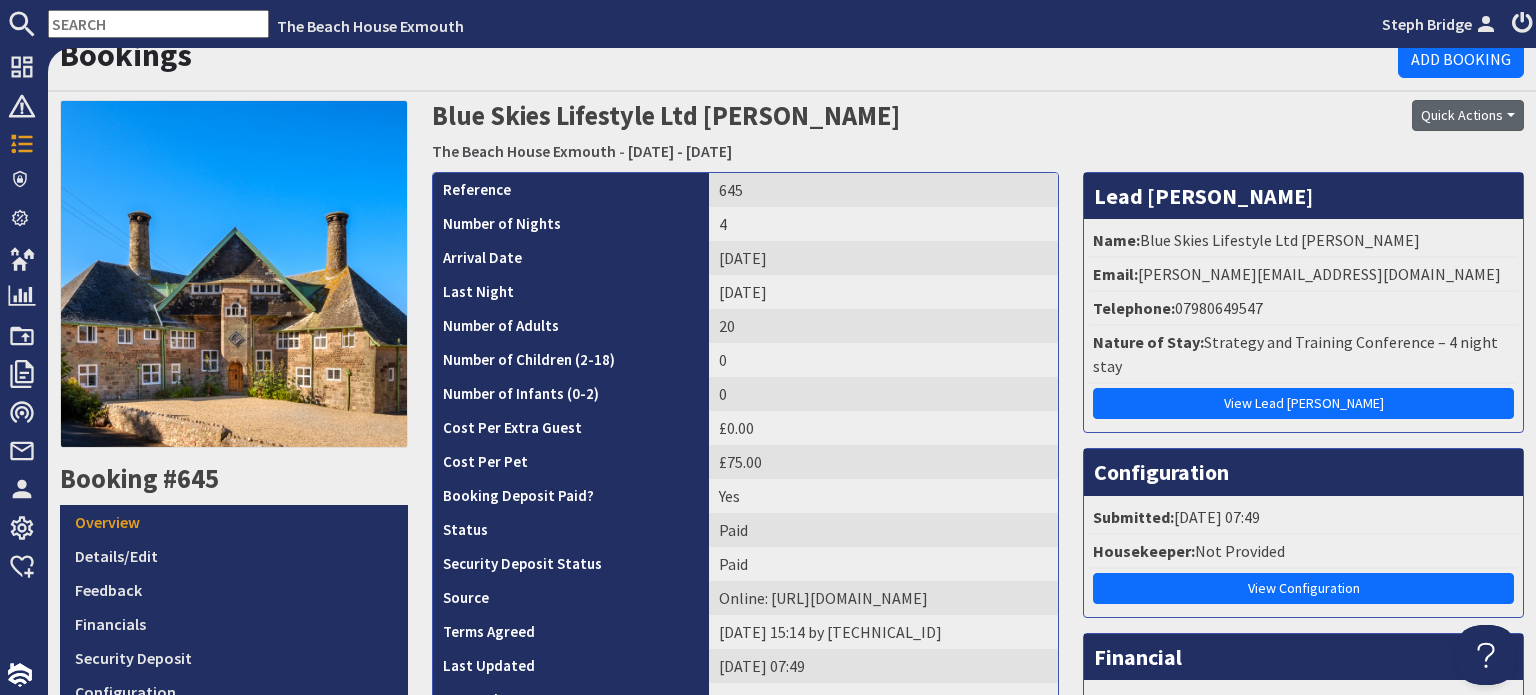 click on "Quick Actions" at bounding box center (1468, 115) 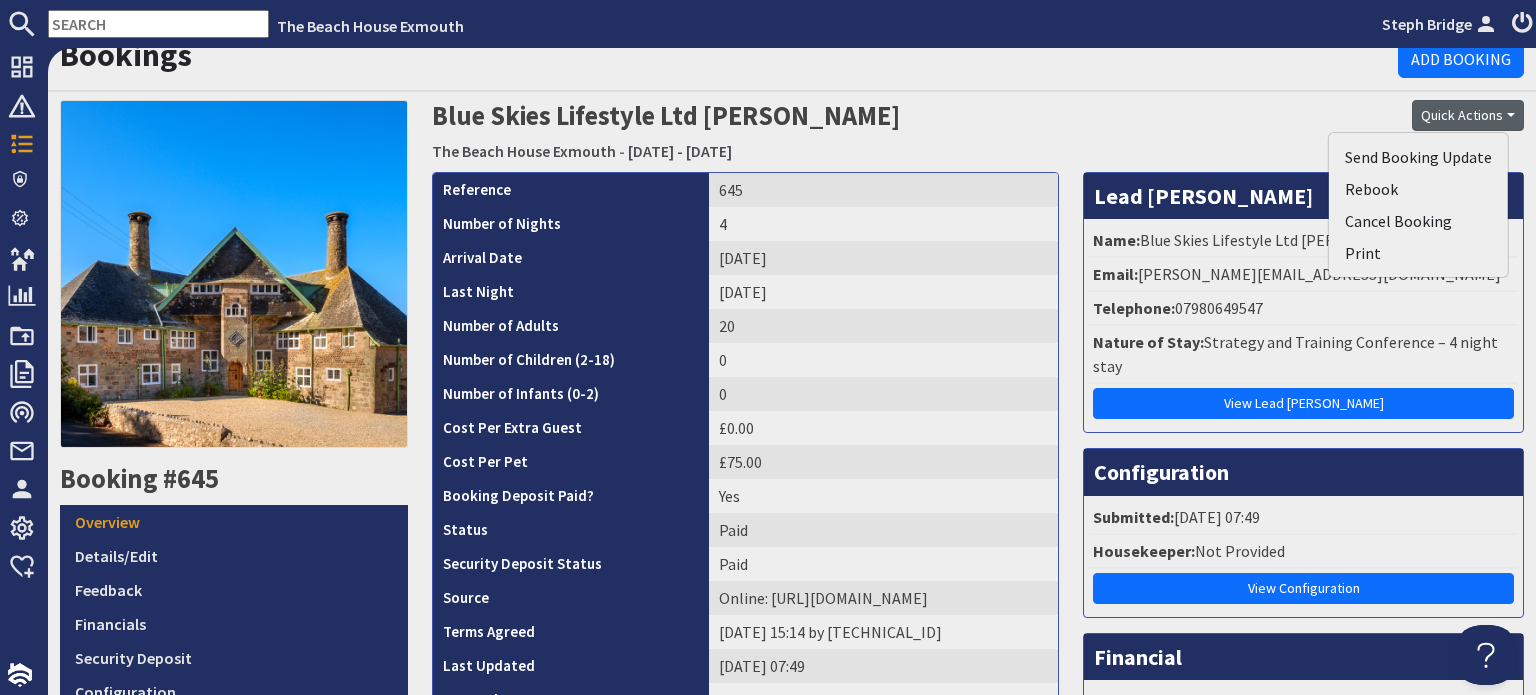 click on "Quick Actions" at bounding box center [1468, 115] 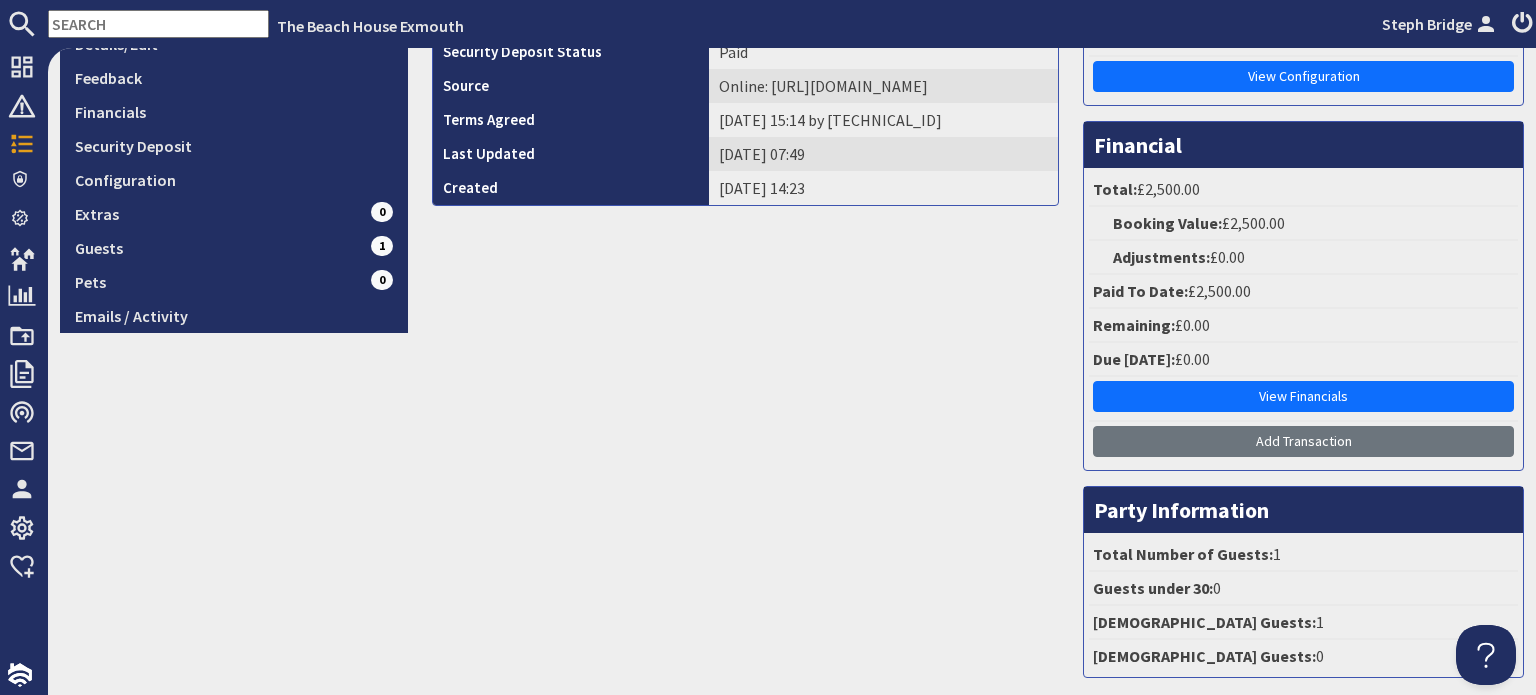 scroll, scrollTop: 598, scrollLeft: 0, axis: vertical 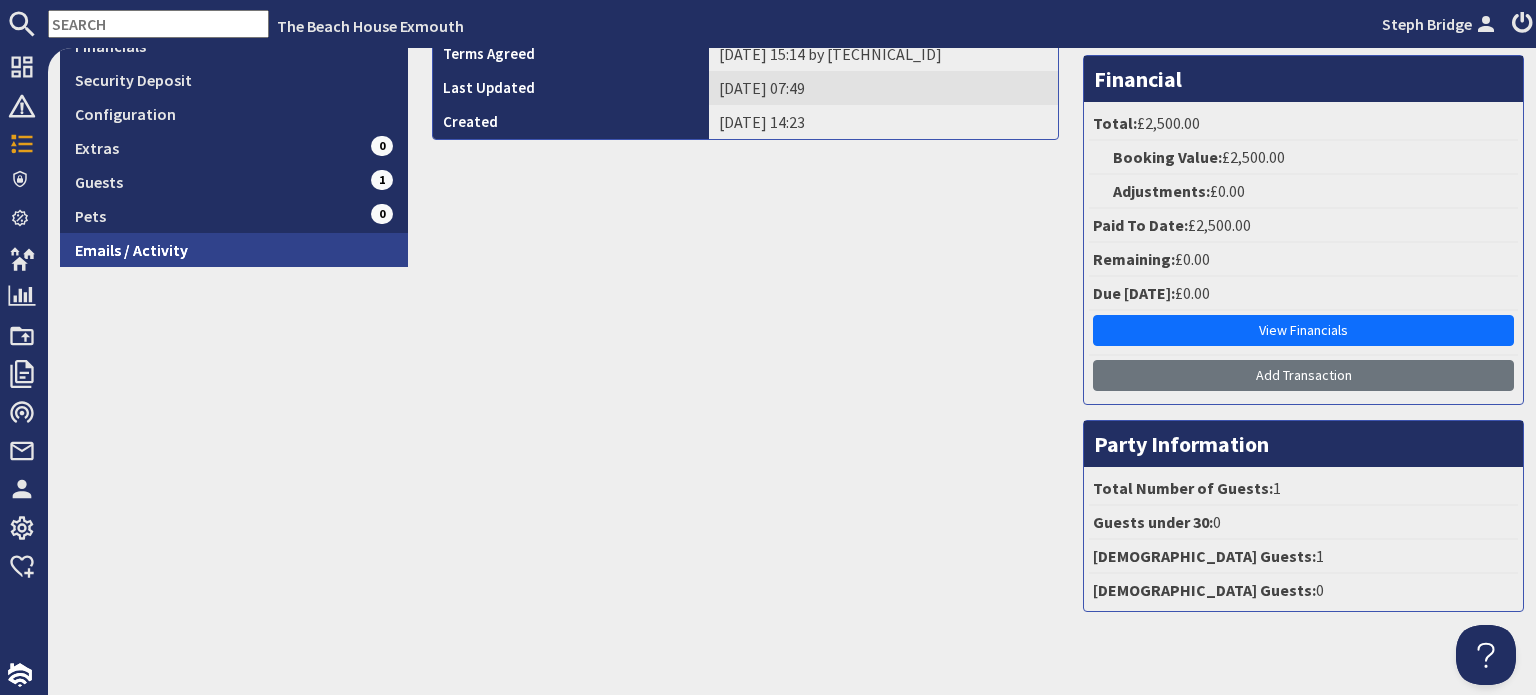click on "Emails / Activity" at bounding box center (234, 250) 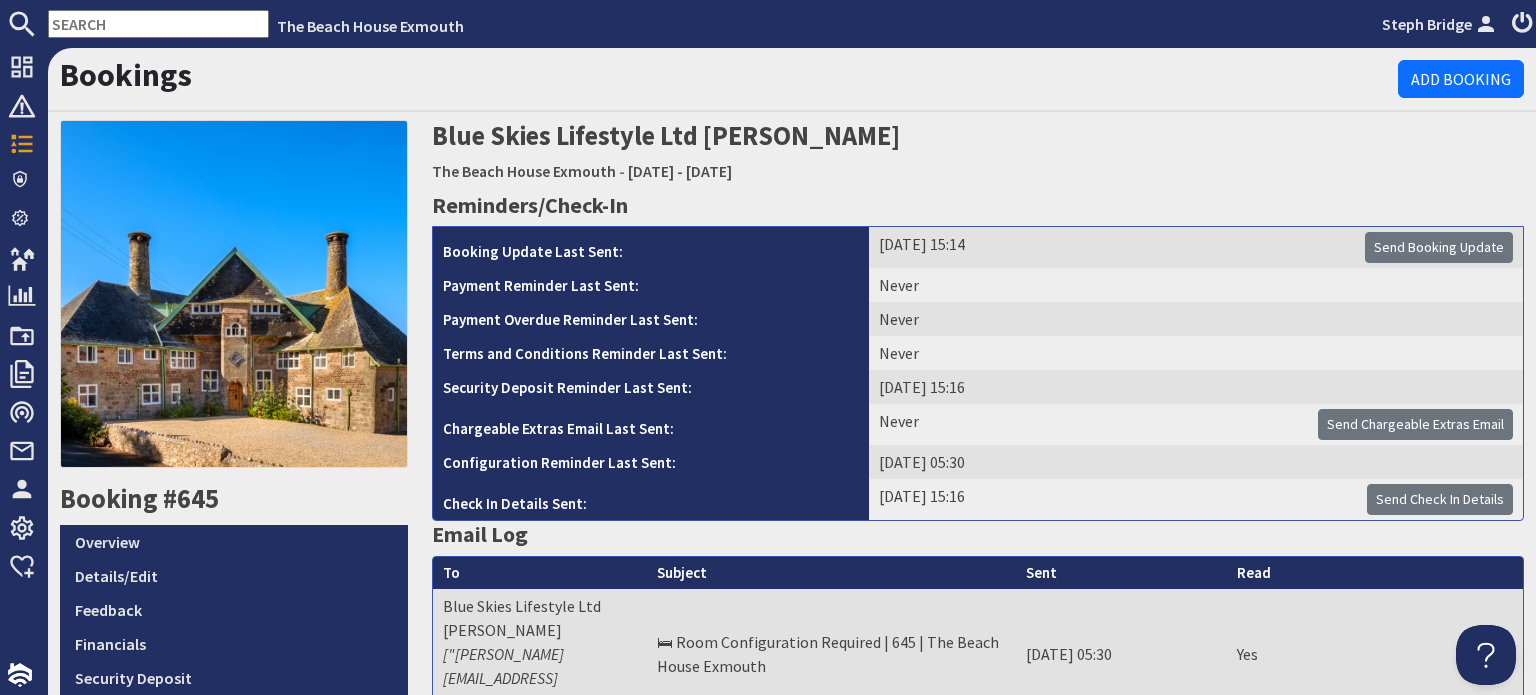 scroll, scrollTop: 0, scrollLeft: 0, axis: both 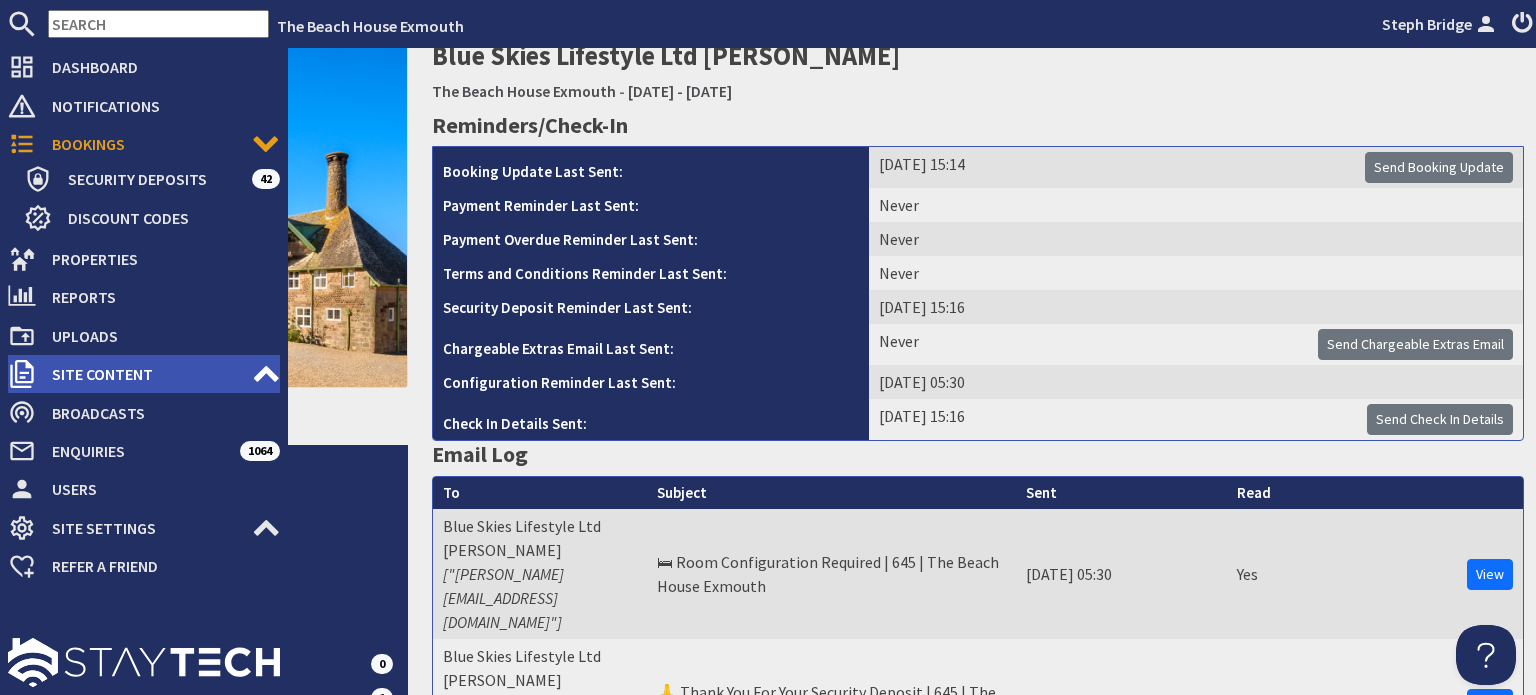 click on "Site Content" at bounding box center [144, 374] 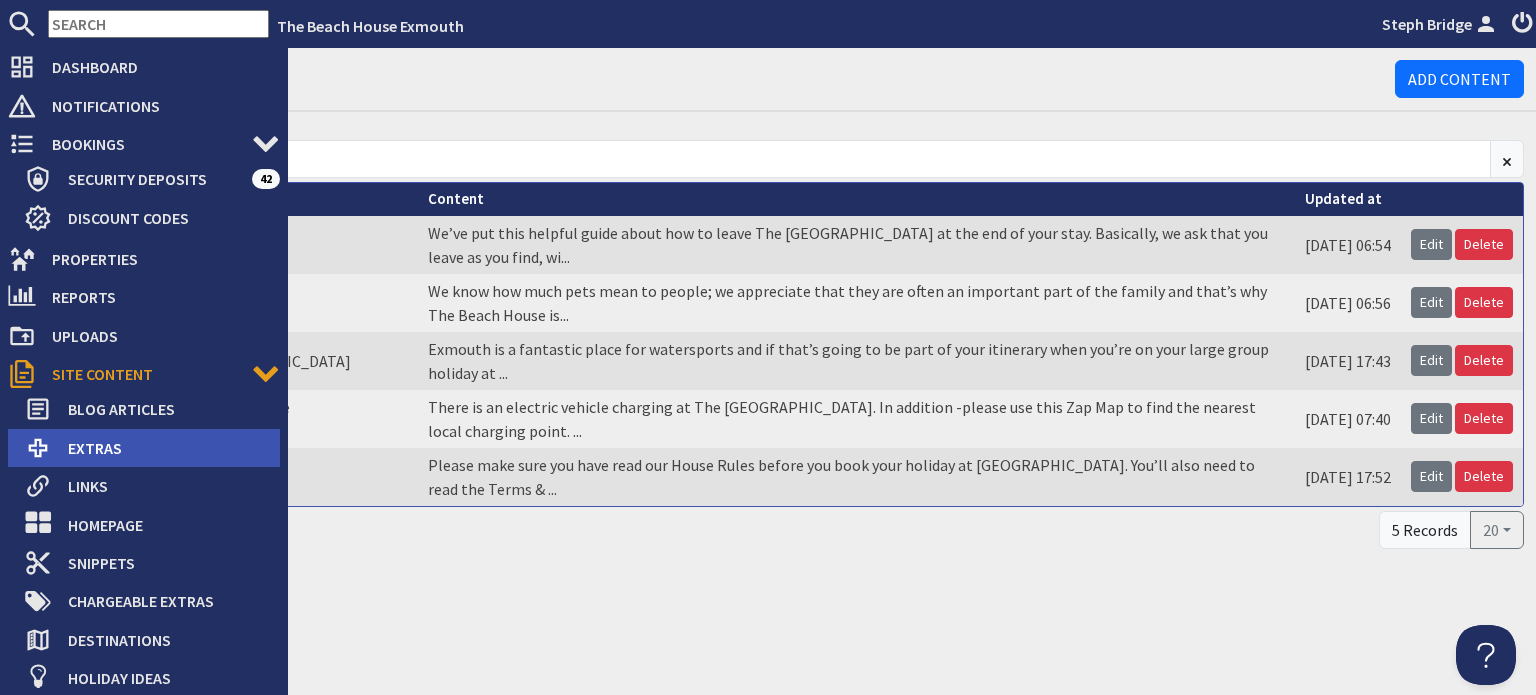 scroll, scrollTop: 0, scrollLeft: 0, axis: both 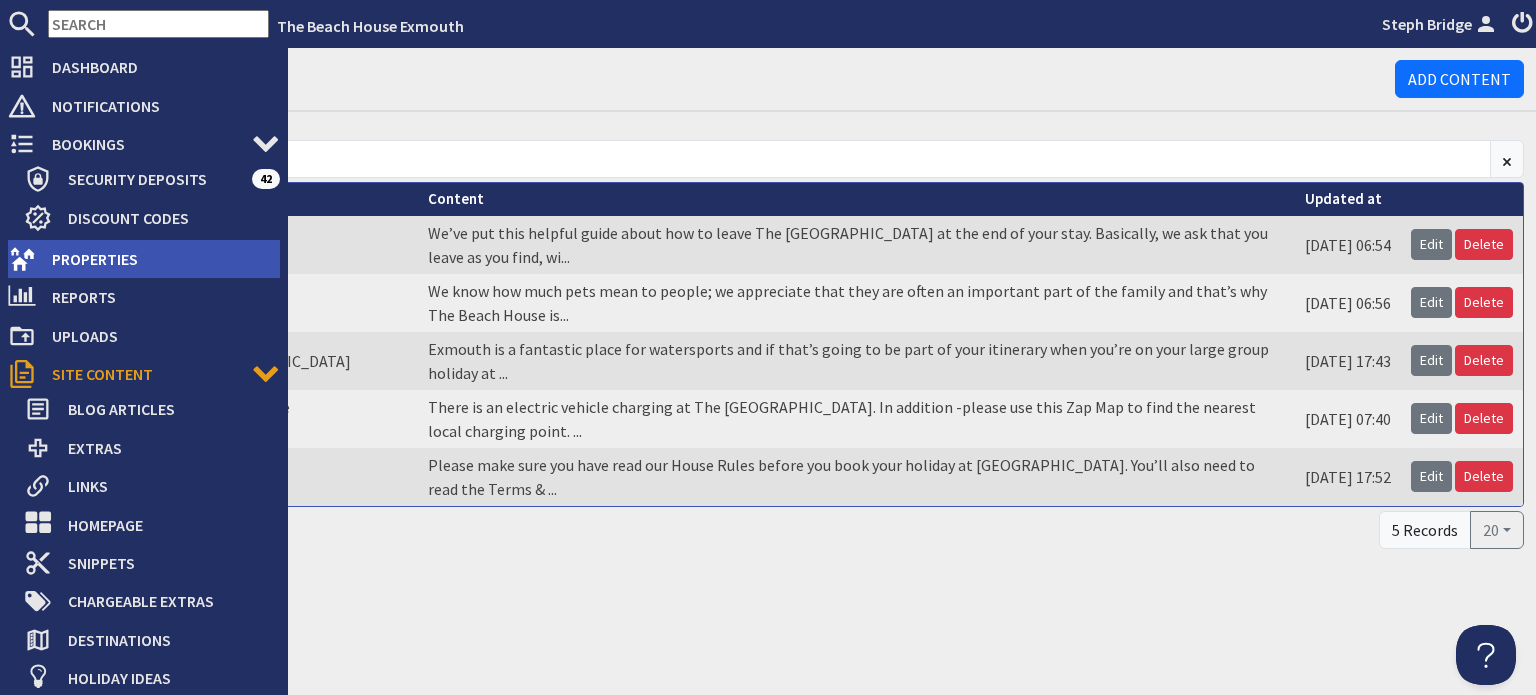 click on "Properties" at bounding box center [158, 259] 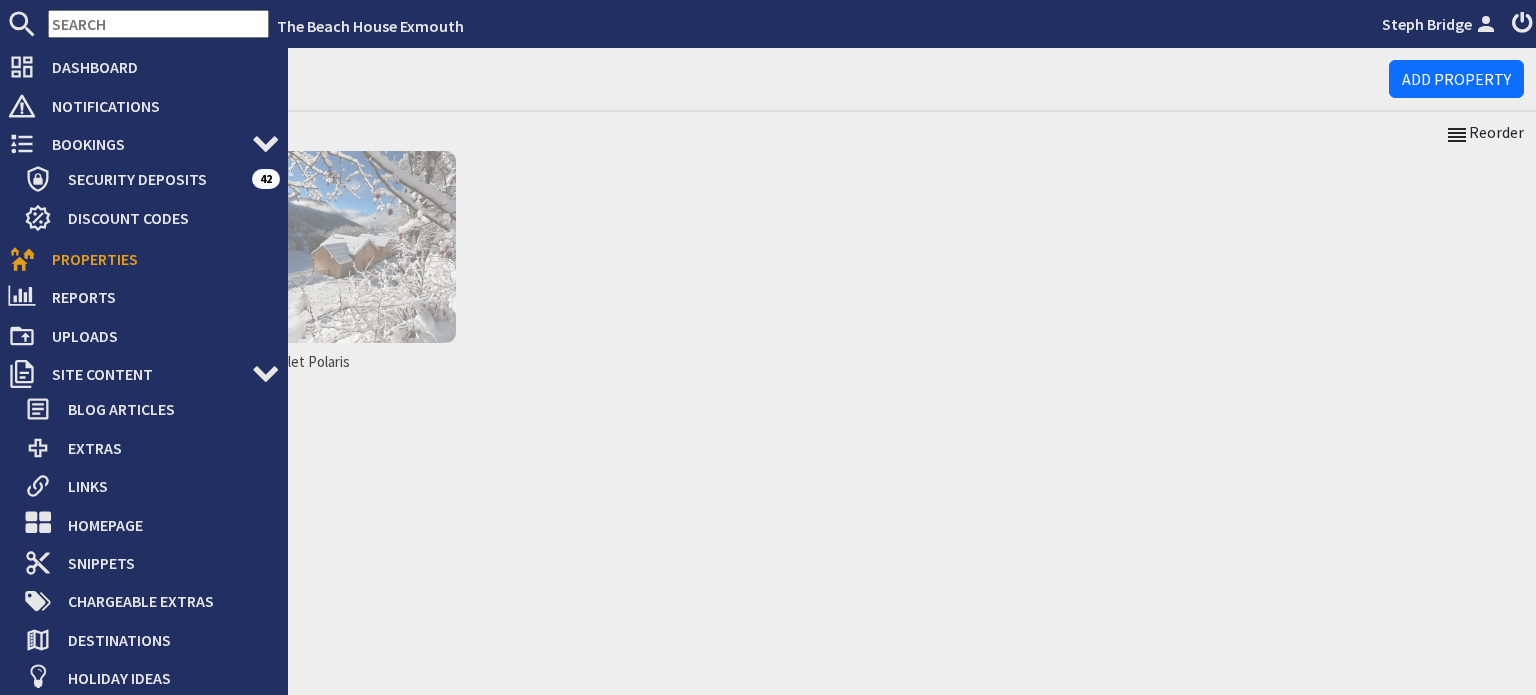 scroll, scrollTop: 0, scrollLeft: 0, axis: both 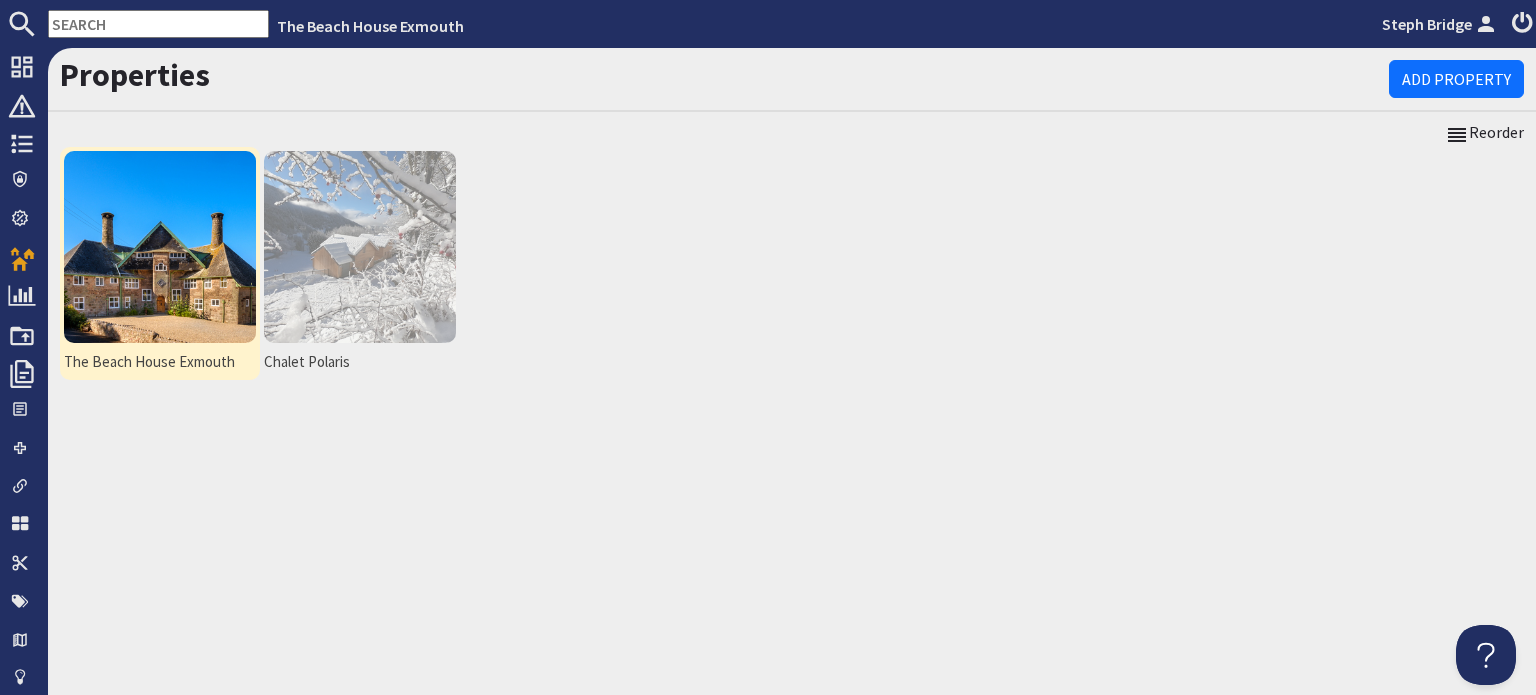 click at bounding box center (160, 247) 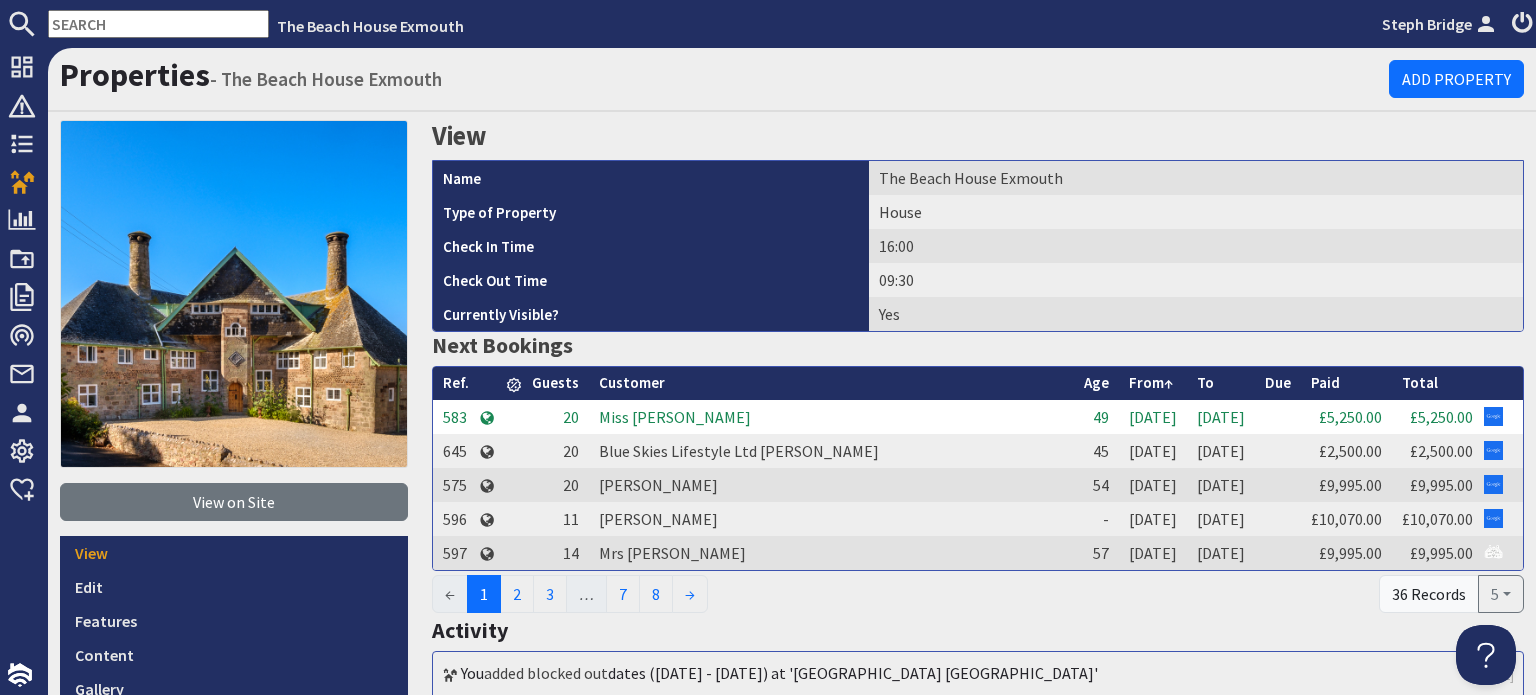 scroll, scrollTop: 0, scrollLeft: 0, axis: both 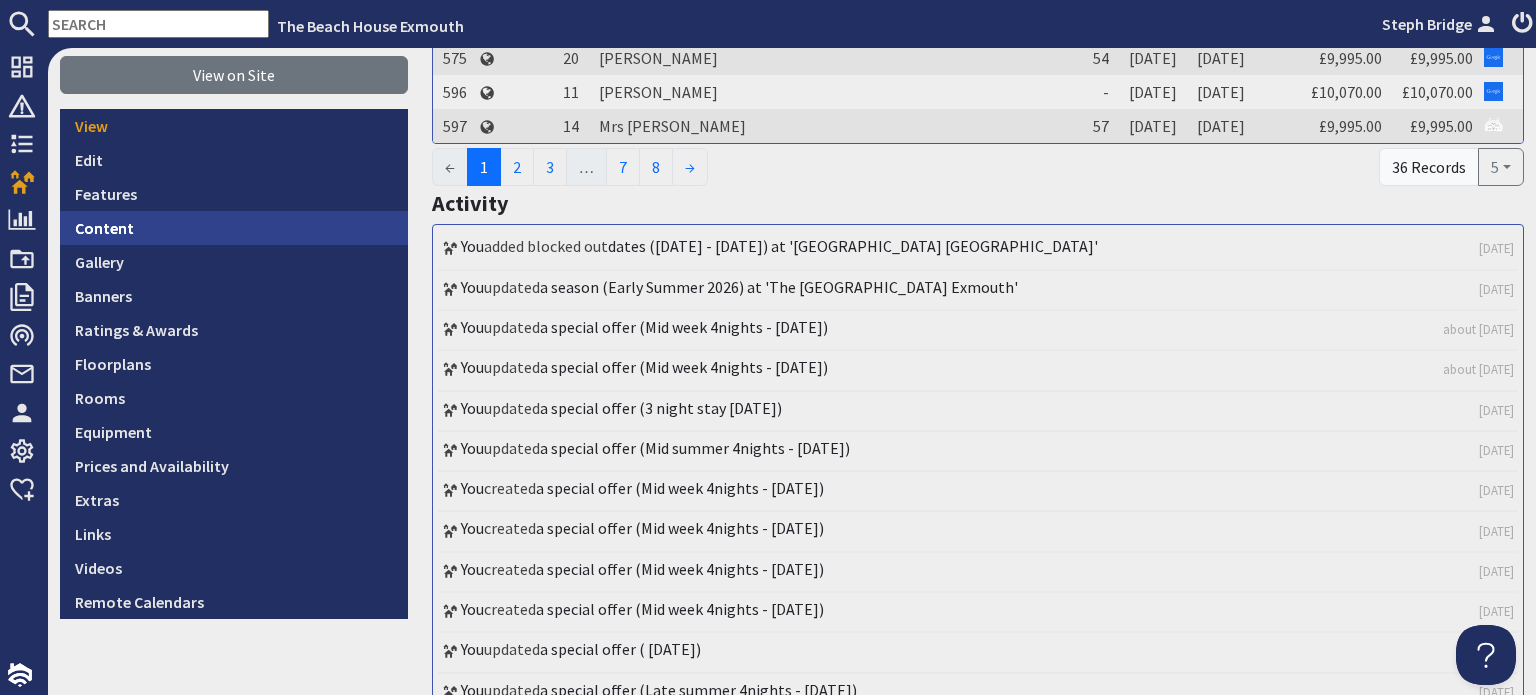 click on "Content" at bounding box center (234, 228) 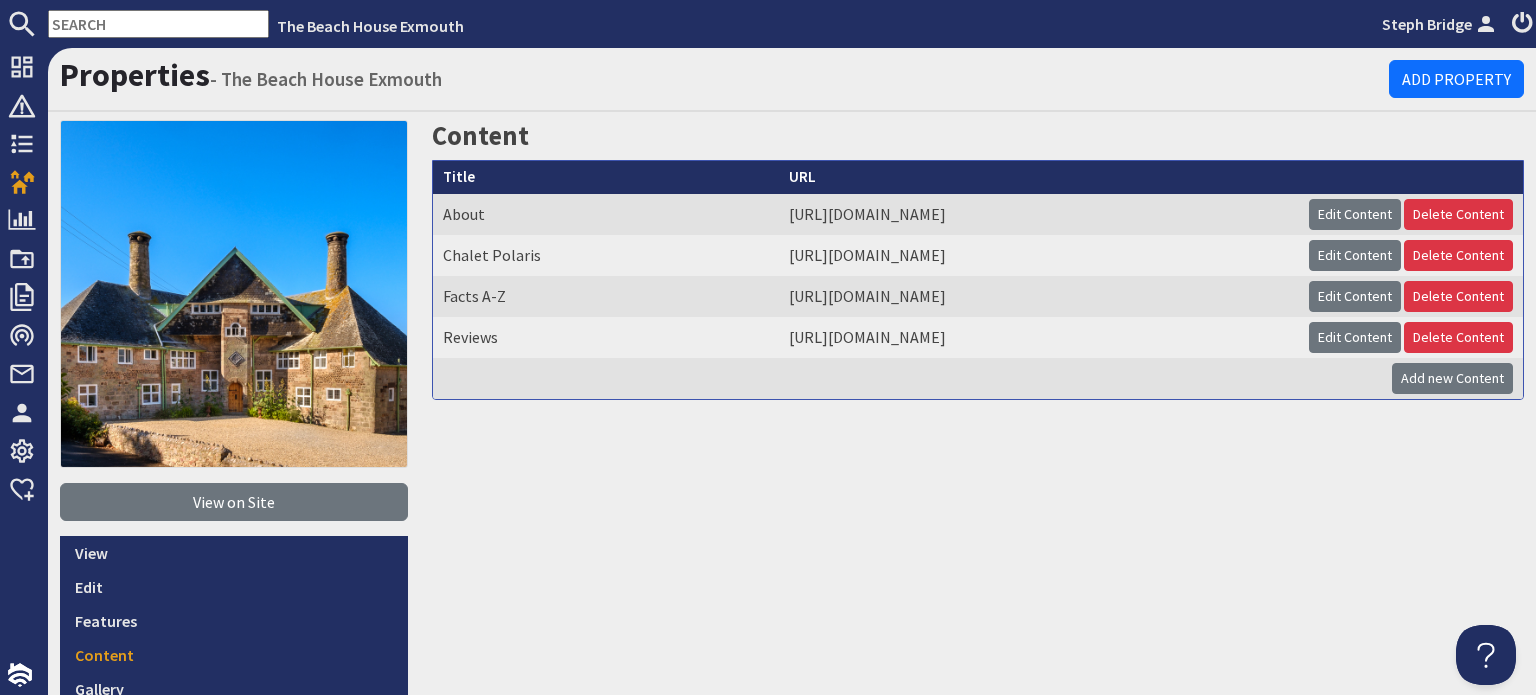 scroll, scrollTop: 0, scrollLeft: 0, axis: both 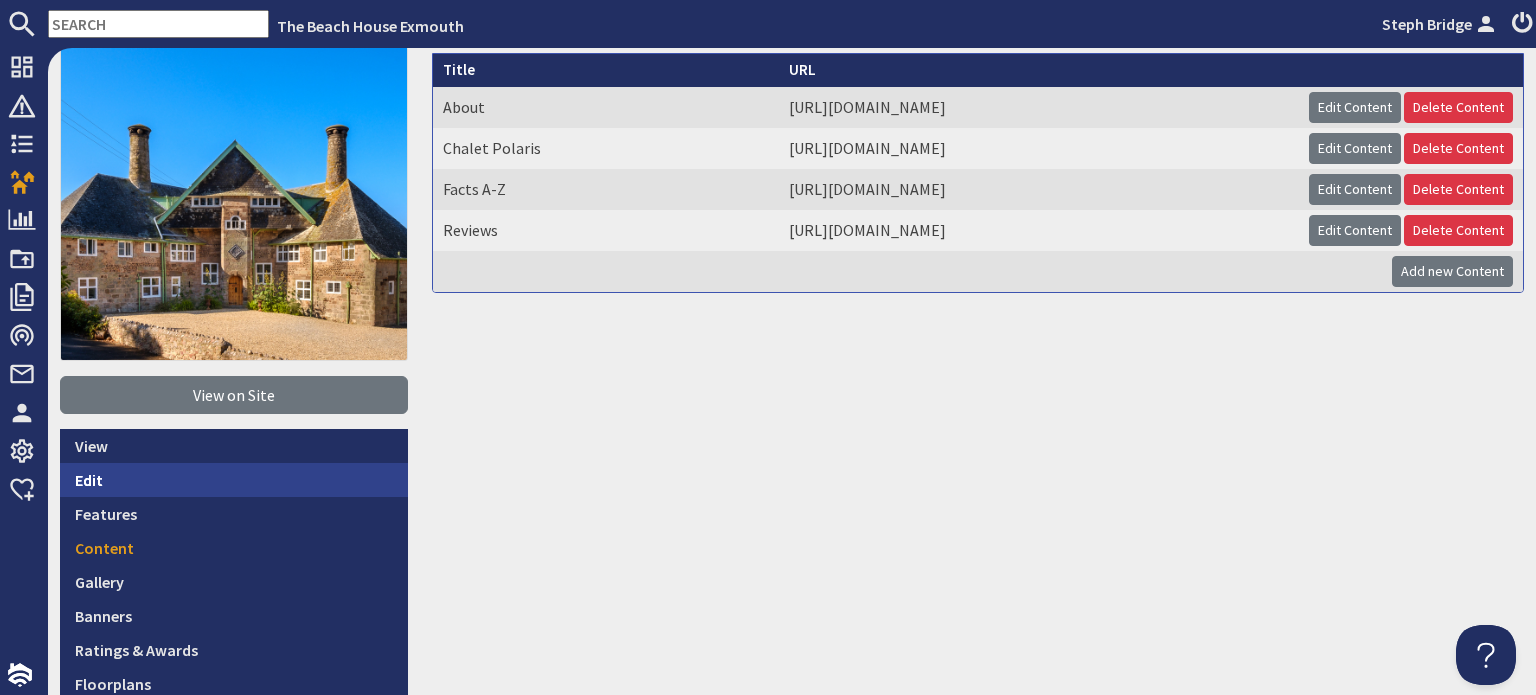 click on "Edit" at bounding box center [234, 480] 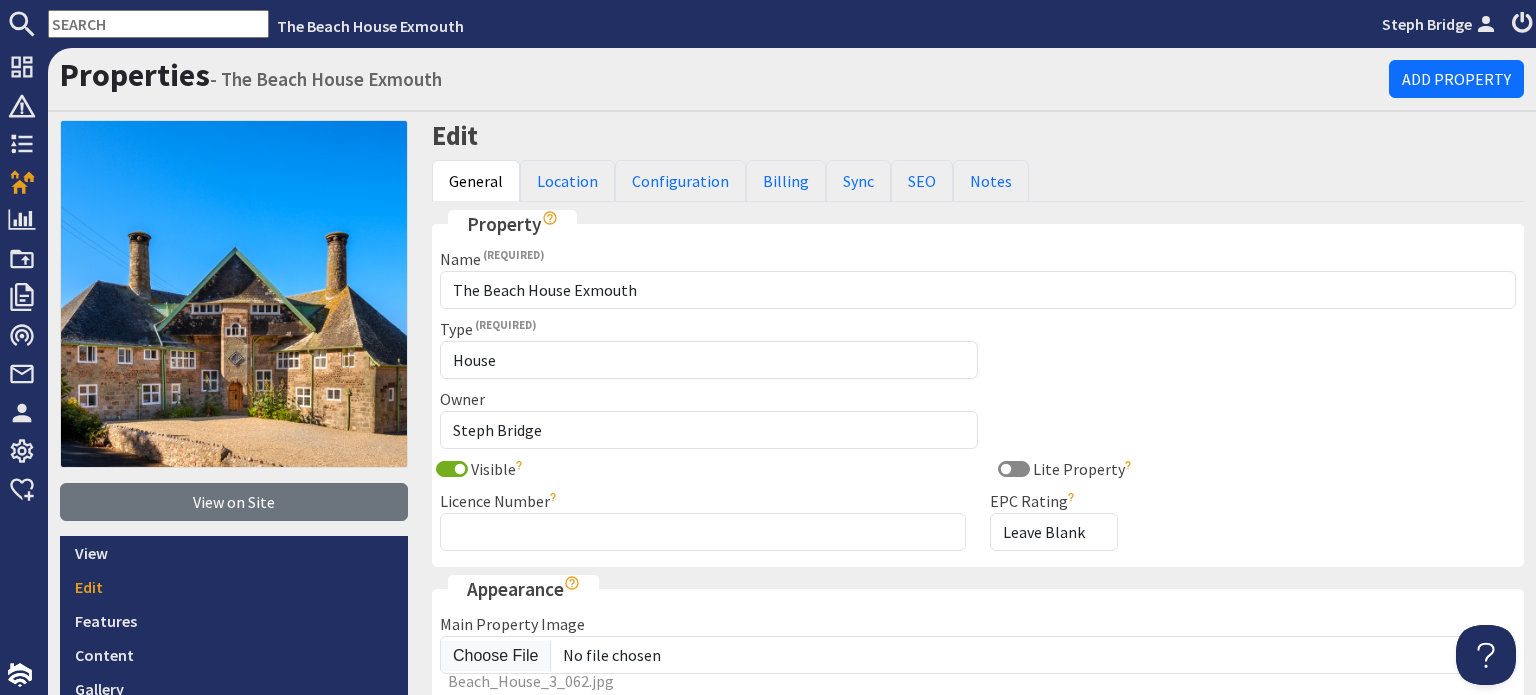 scroll, scrollTop: 0, scrollLeft: 0, axis: both 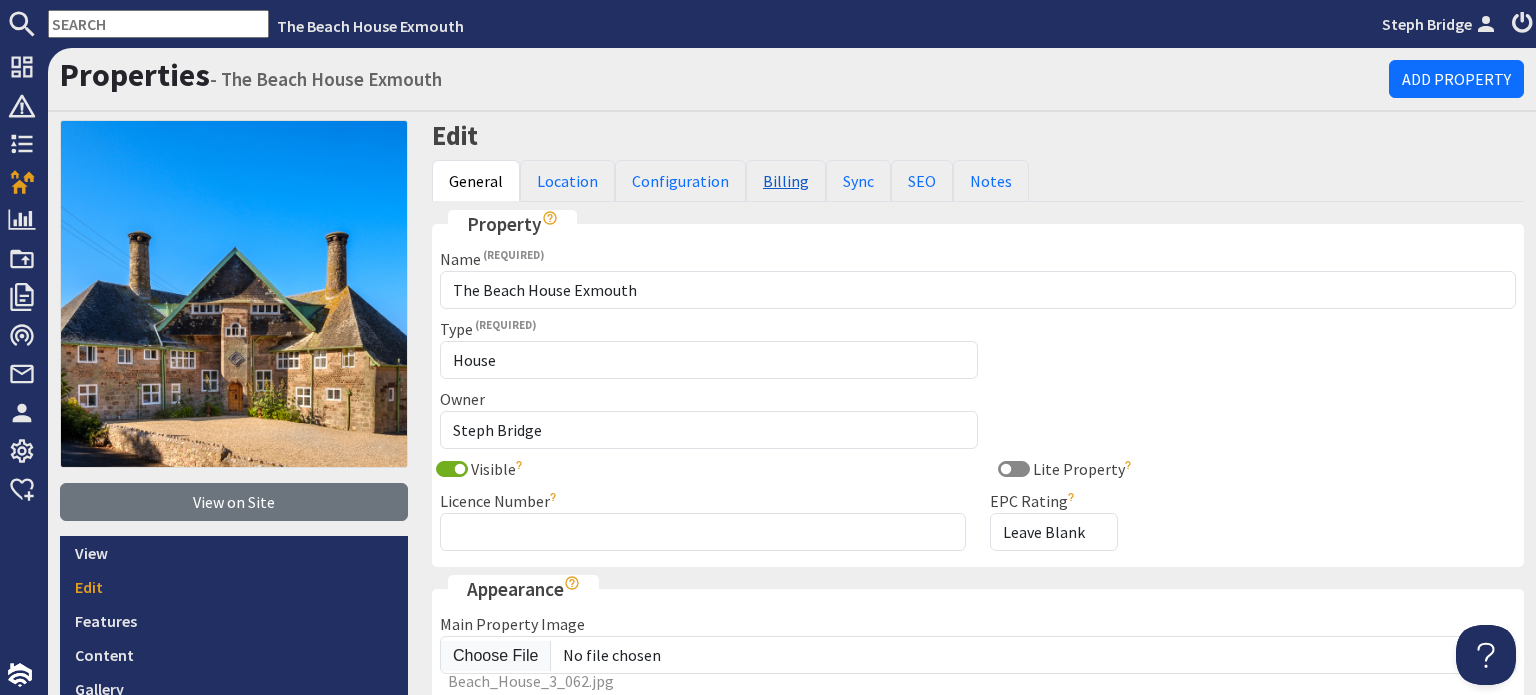 click on "Billing" at bounding box center [786, 181] 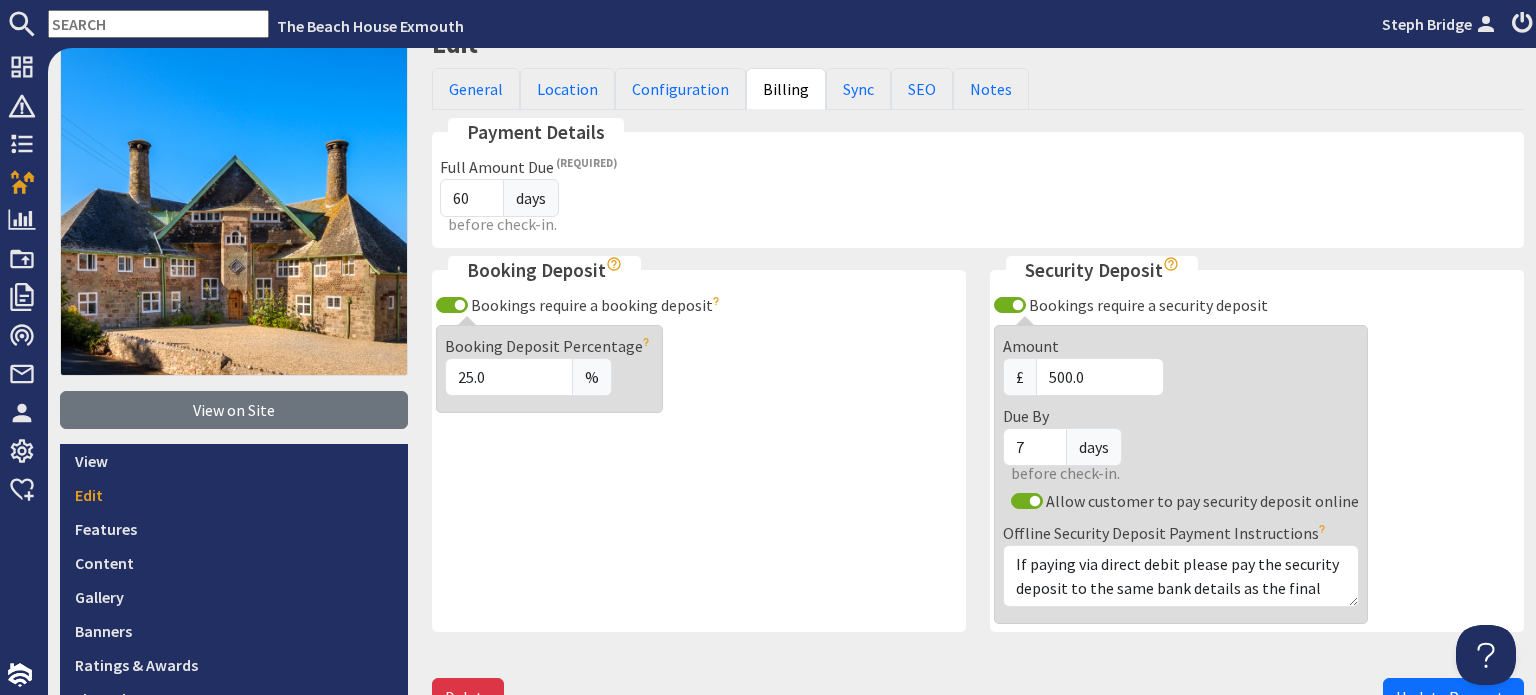 scroll, scrollTop: 0, scrollLeft: 0, axis: both 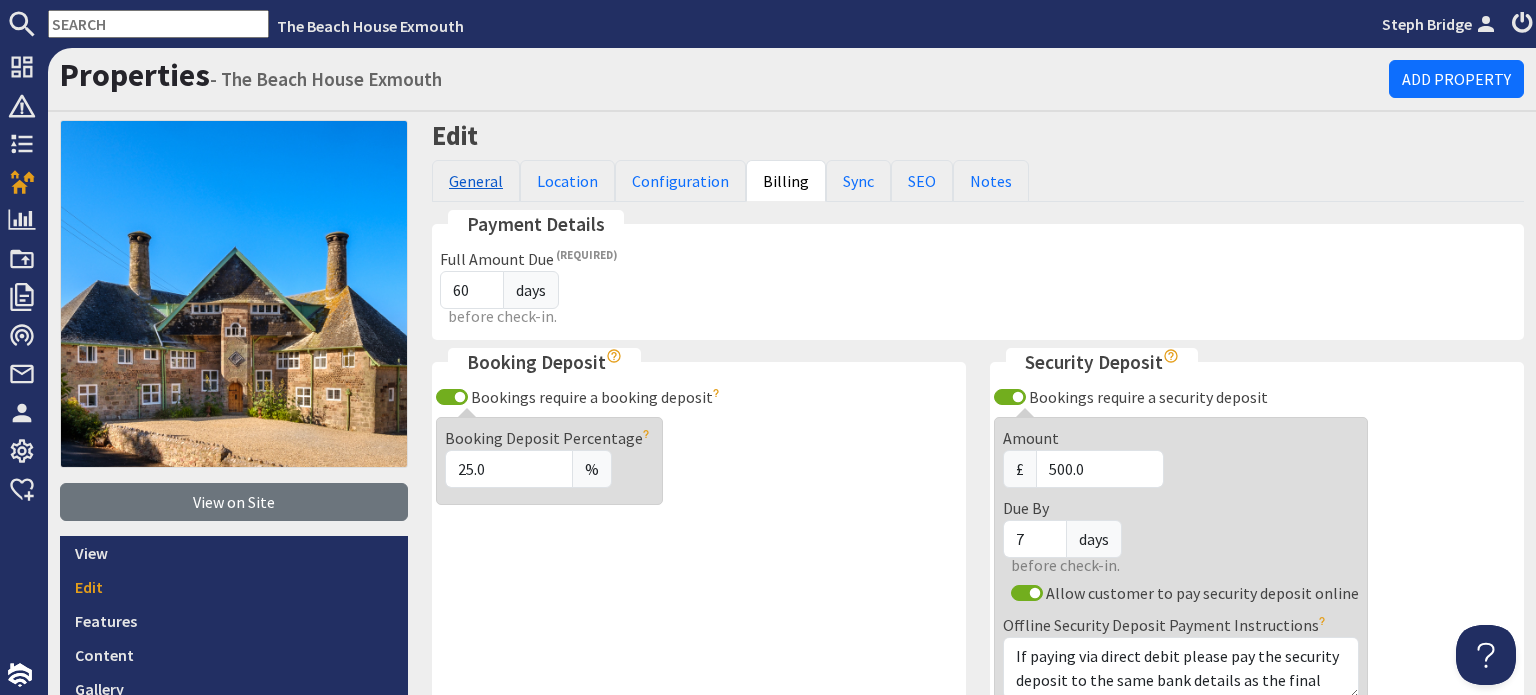 click on "General" at bounding box center (476, 181) 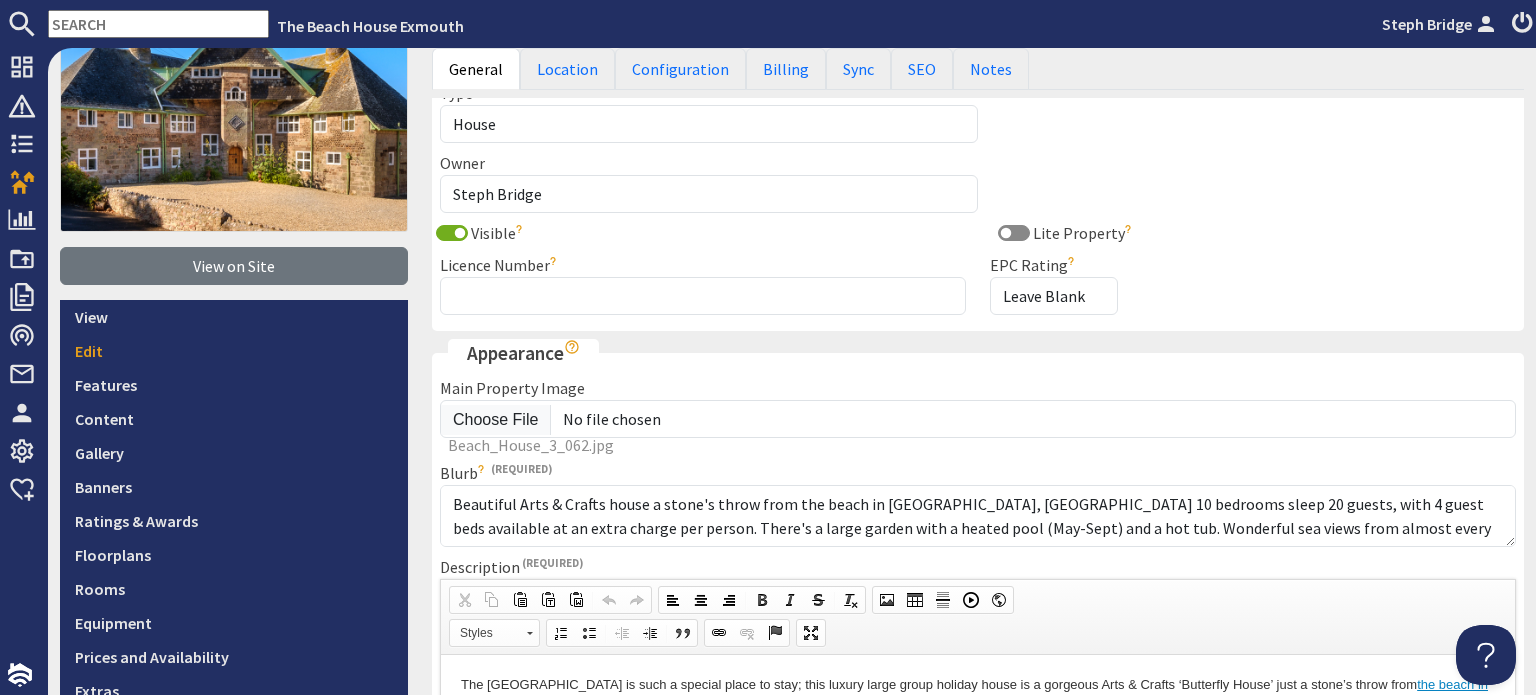 scroll, scrollTop: 256, scrollLeft: 0, axis: vertical 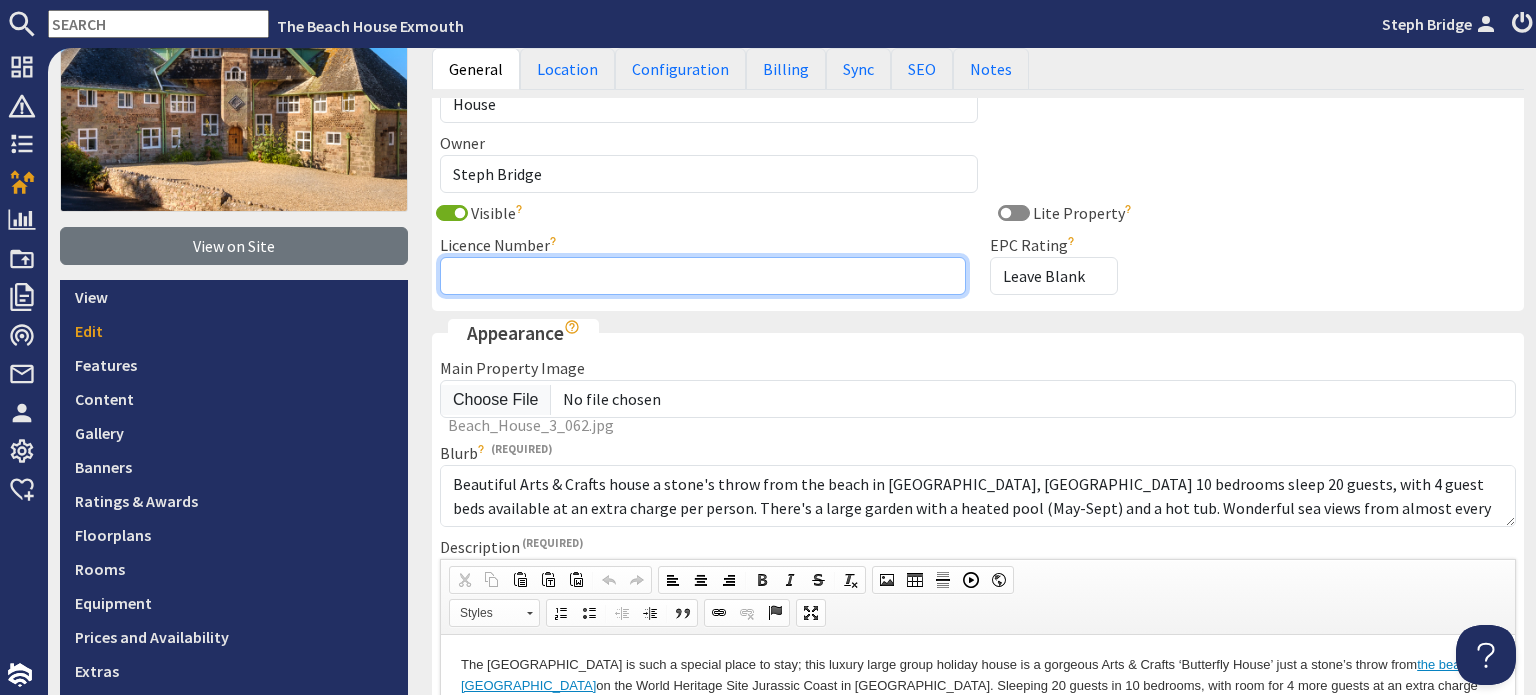 click on "Licence Number" at bounding box center (703, 276) 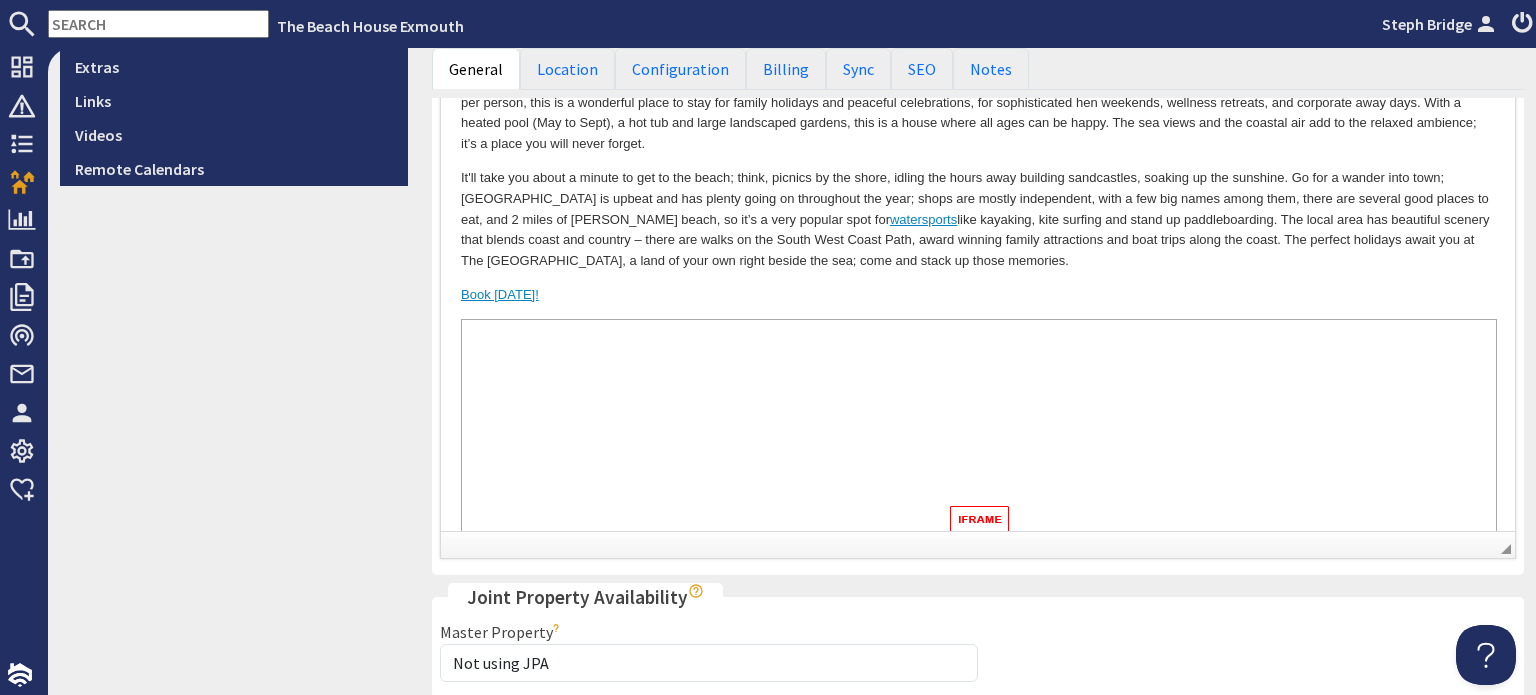 scroll, scrollTop: 864, scrollLeft: 0, axis: vertical 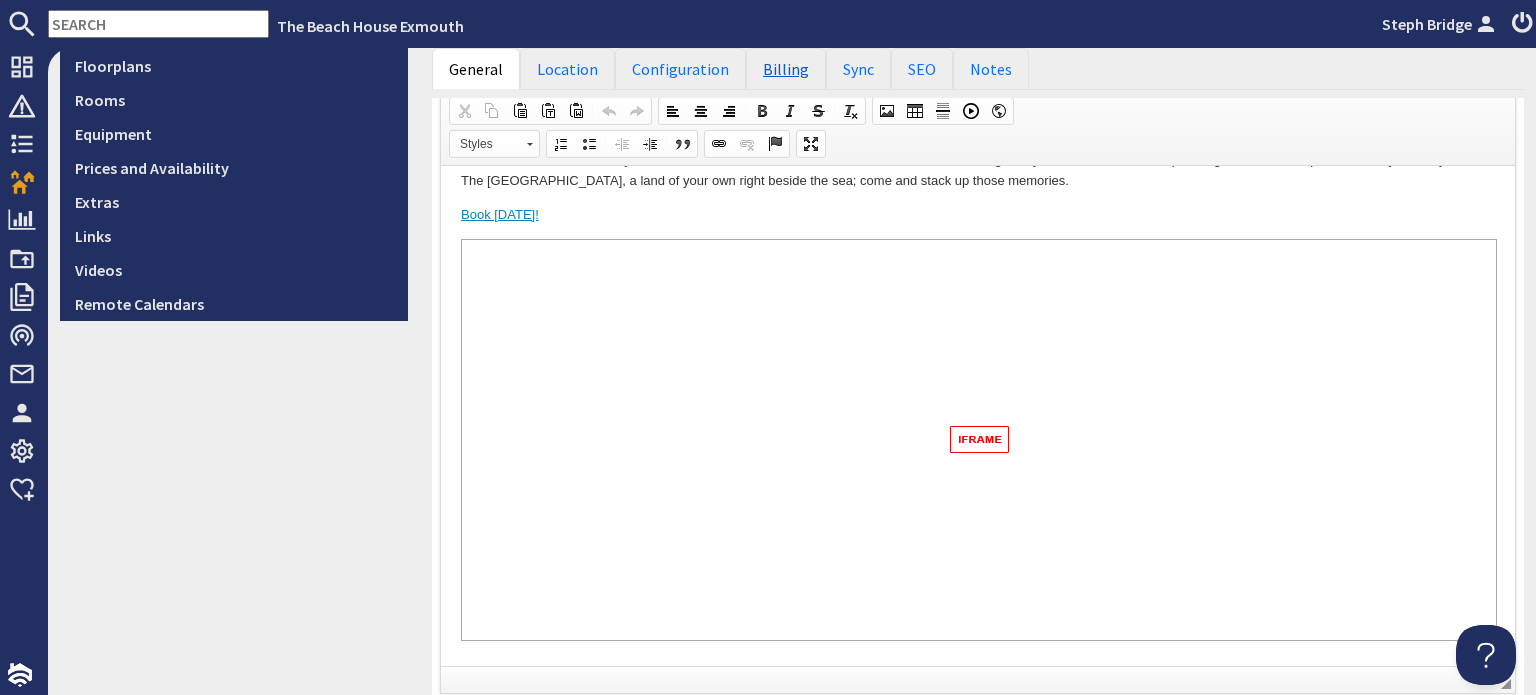 type on "VAT NUMBER" 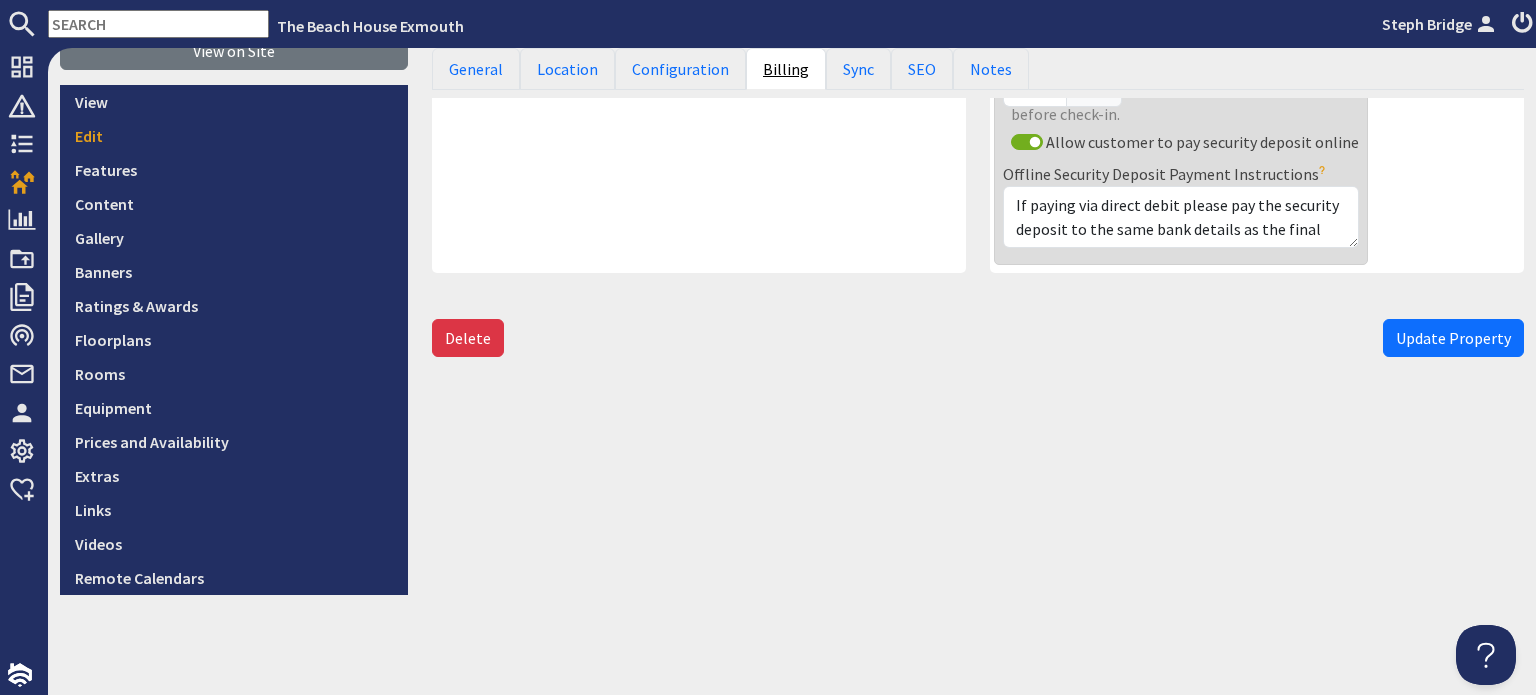 scroll, scrollTop: 0, scrollLeft: 0, axis: both 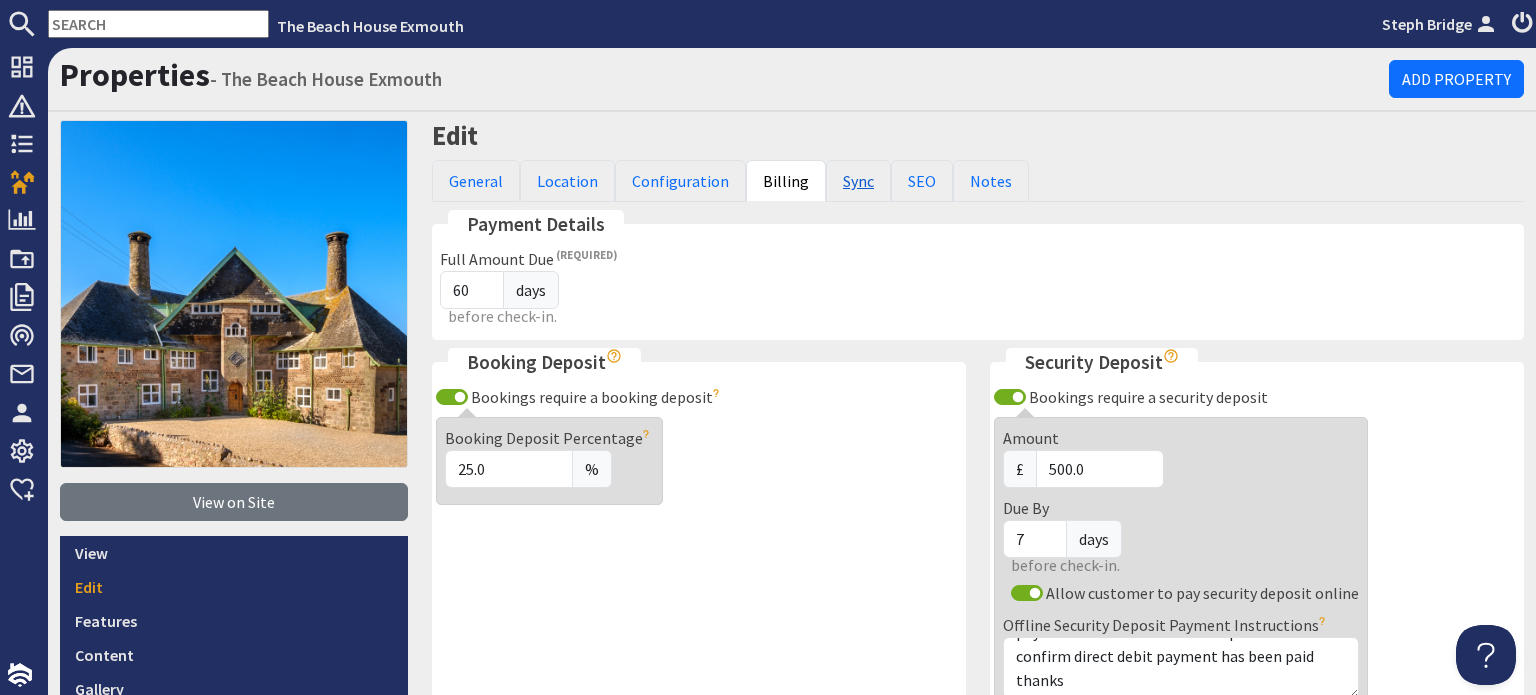 click on "Sync" at bounding box center [858, 181] 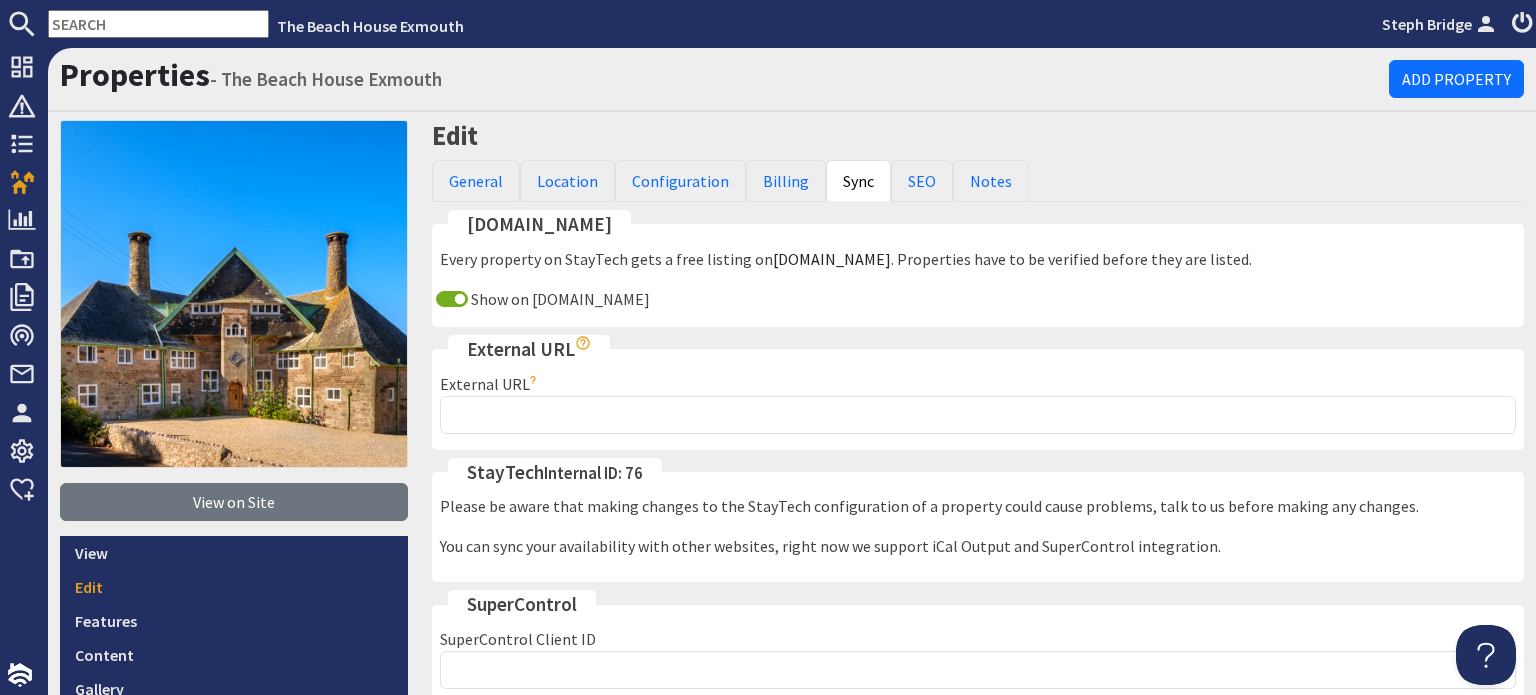 scroll, scrollTop: 0, scrollLeft: 0, axis: both 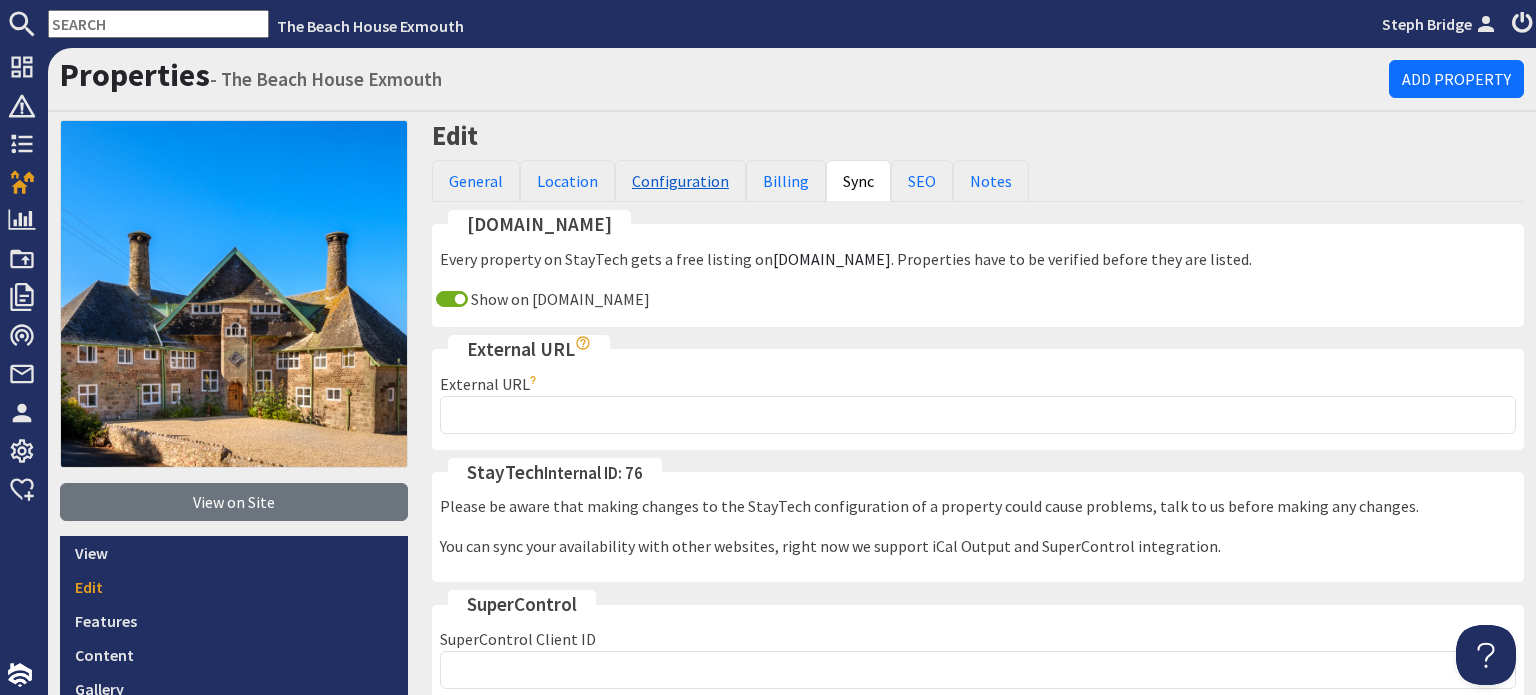 click on "Configuration" at bounding box center [680, 181] 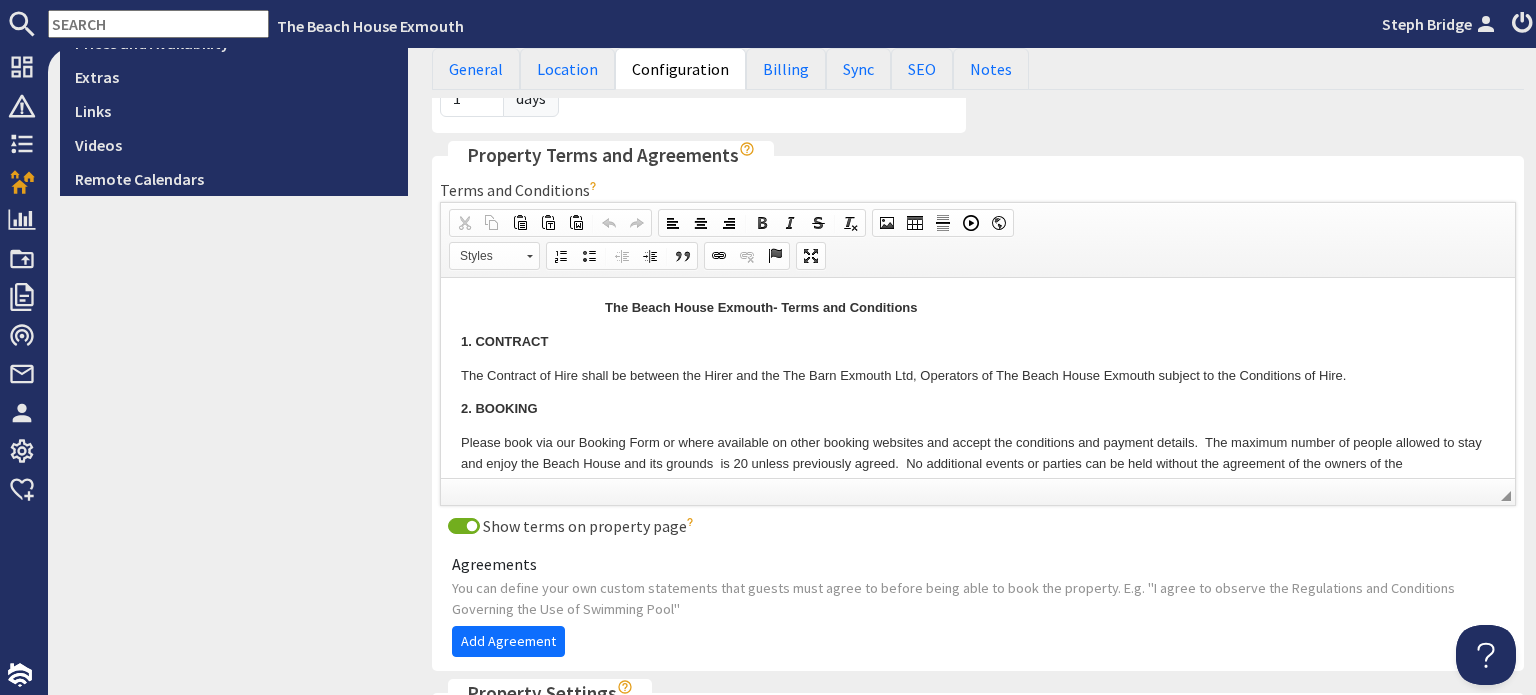 scroll, scrollTop: 870, scrollLeft: 0, axis: vertical 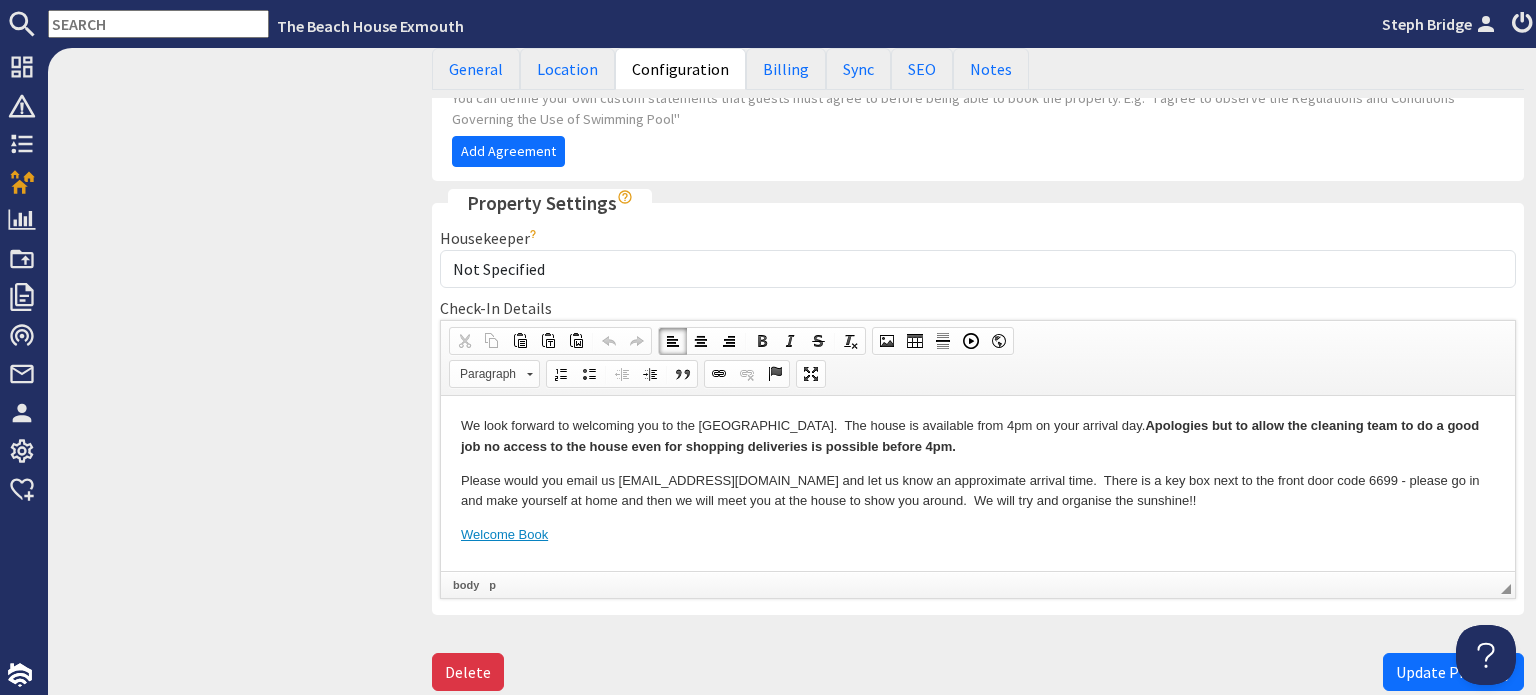 click on "Please would you email us steph@thebeachhouseexmouth.co.uk and let us know an approximate arrival time.  There is a key box next to the front door code 6699 - please go in and make yourself at home and then we will meet you at the house to show you around.  We will try and organise the sunshine!!" at bounding box center (978, 491) 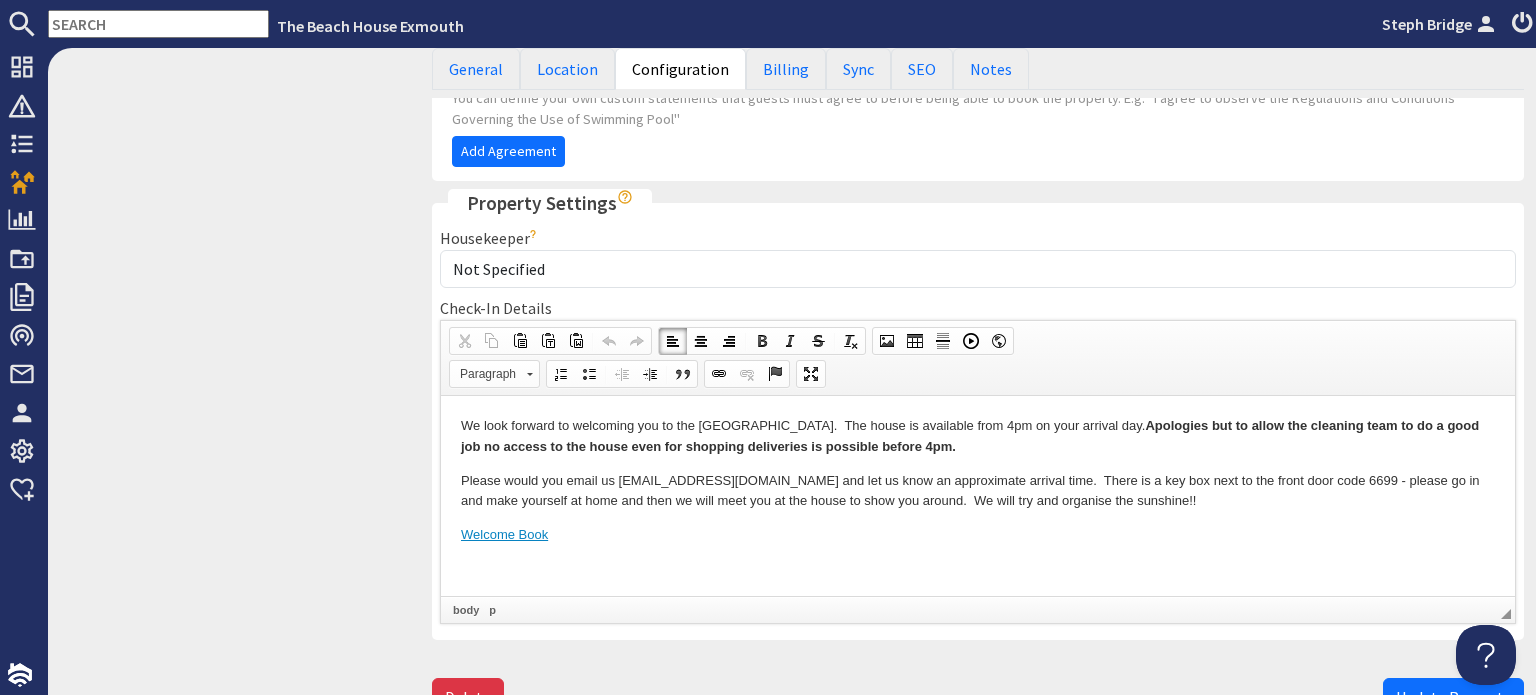 type 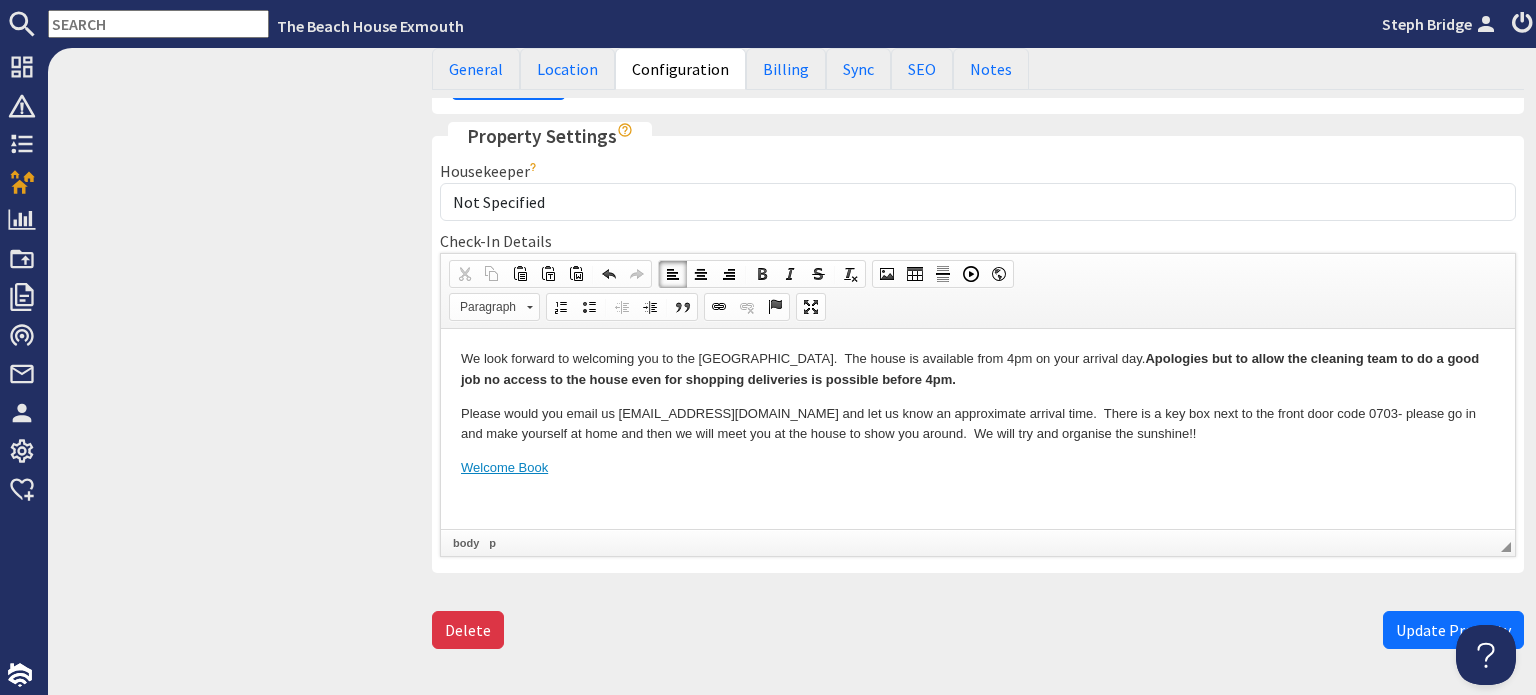 scroll, scrollTop: 1461, scrollLeft: 0, axis: vertical 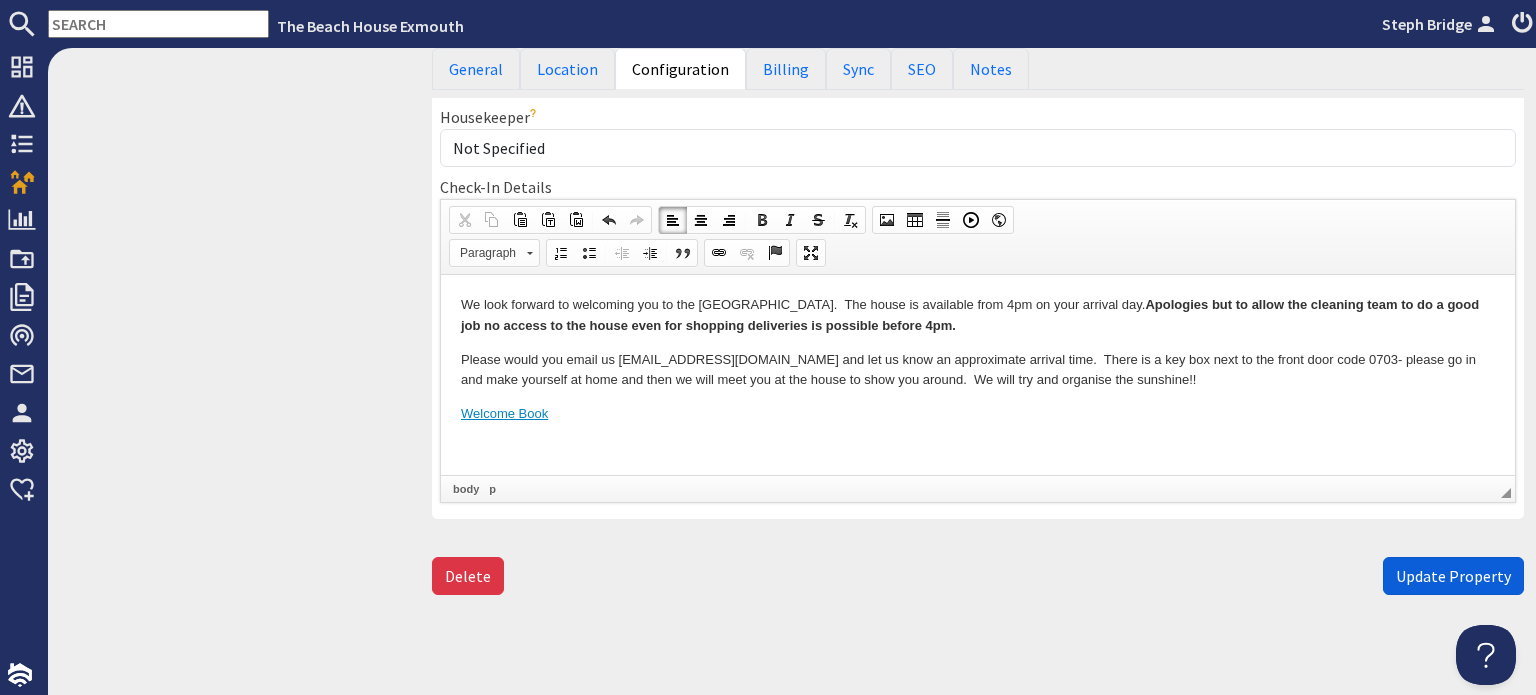 click on "Update Property" at bounding box center [1453, 576] 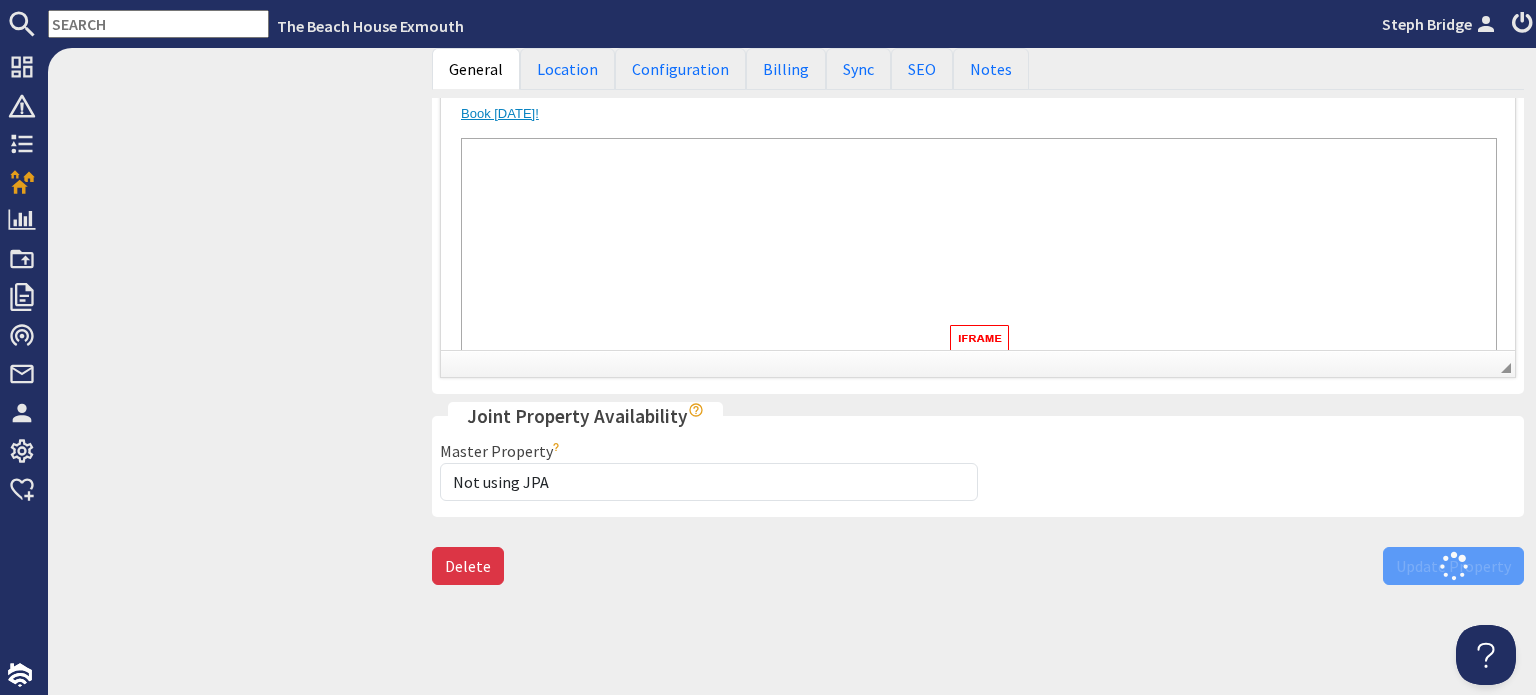 scroll, scrollTop: 1034, scrollLeft: 0, axis: vertical 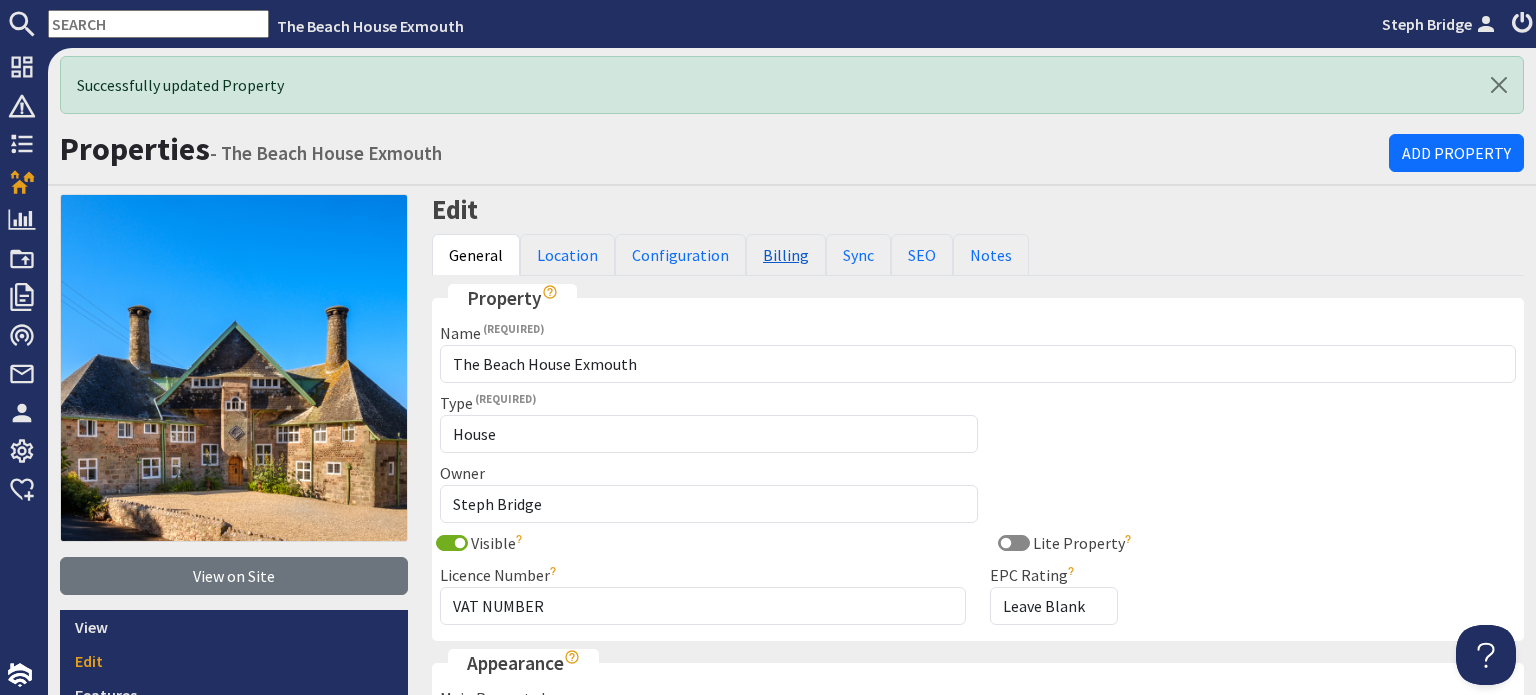 click on "Billing" at bounding box center (786, 255) 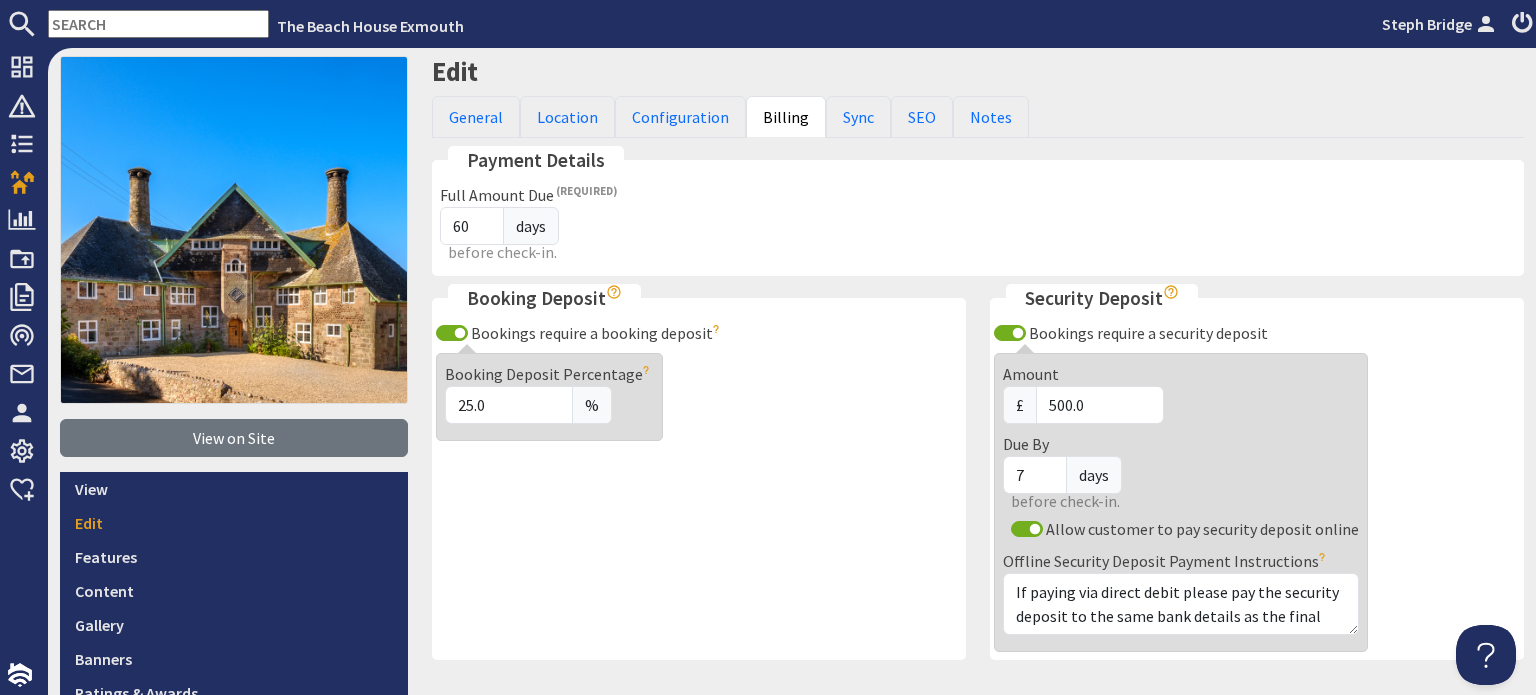 scroll, scrollTop: 108, scrollLeft: 0, axis: vertical 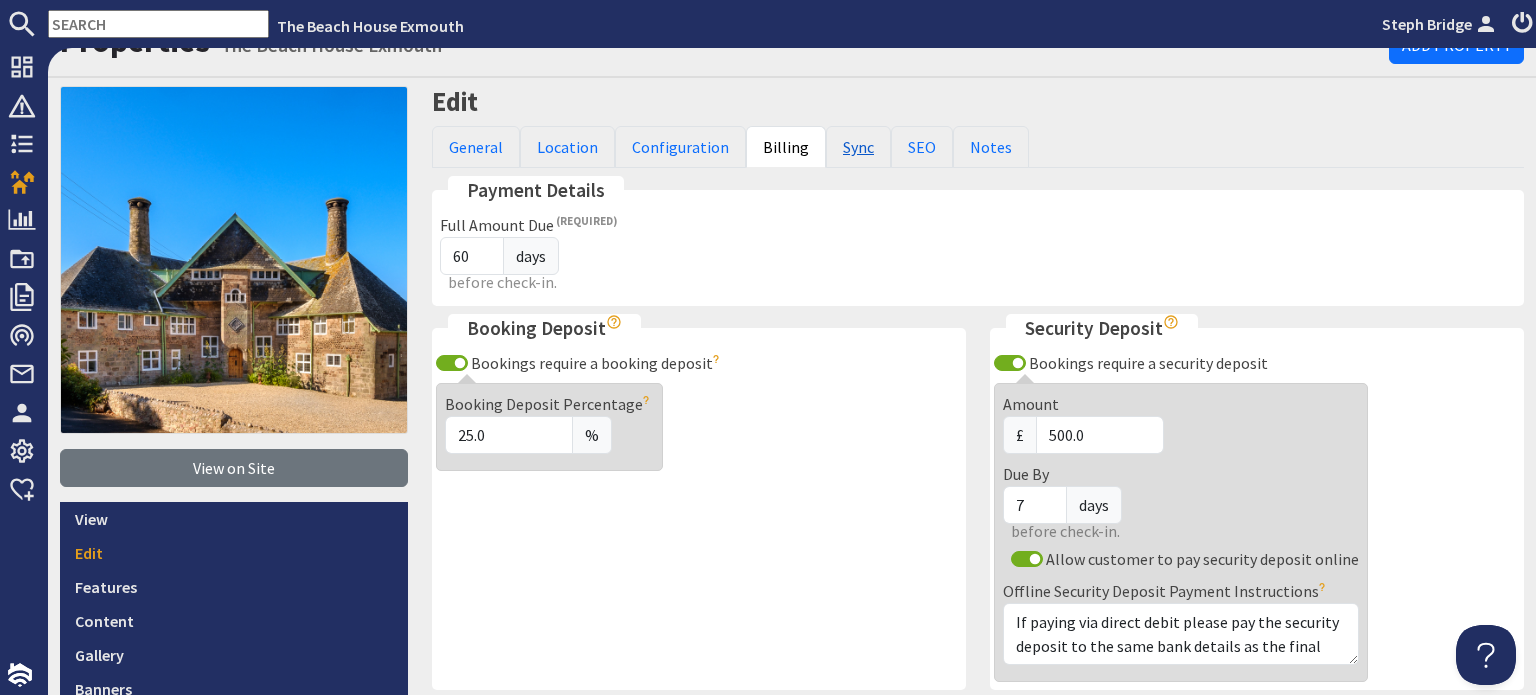 click on "Sync" at bounding box center (858, 147) 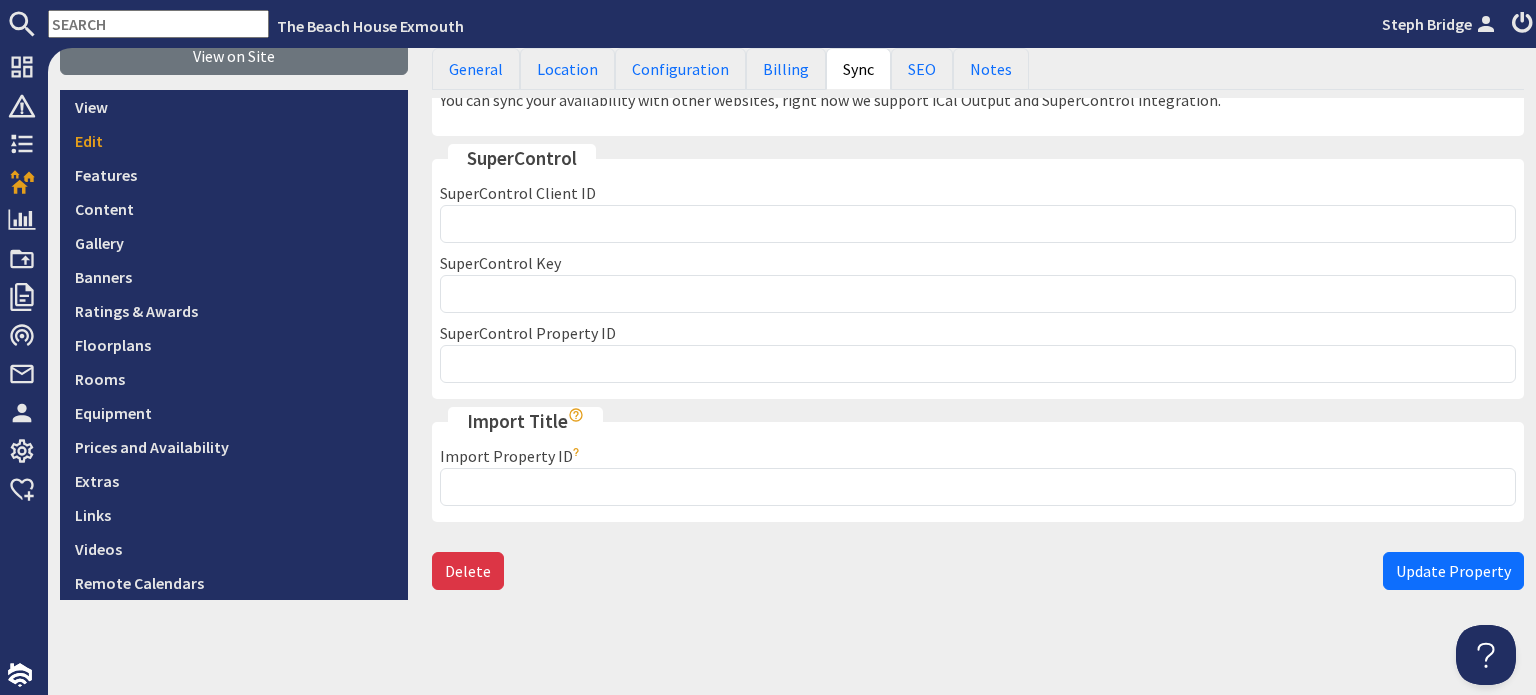 scroll, scrollTop: 0, scrollLeft: 0, axis: both 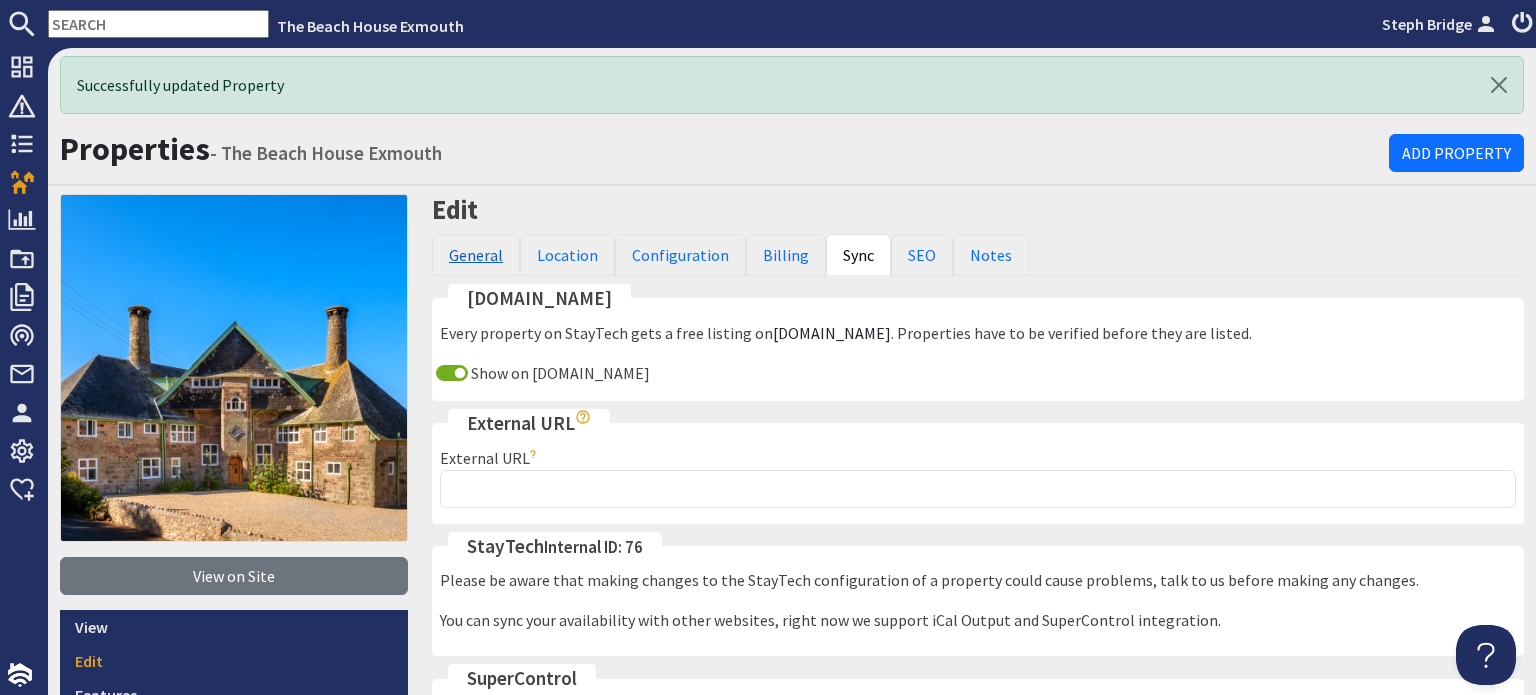 click on "General" at bounding box center (476, 255) 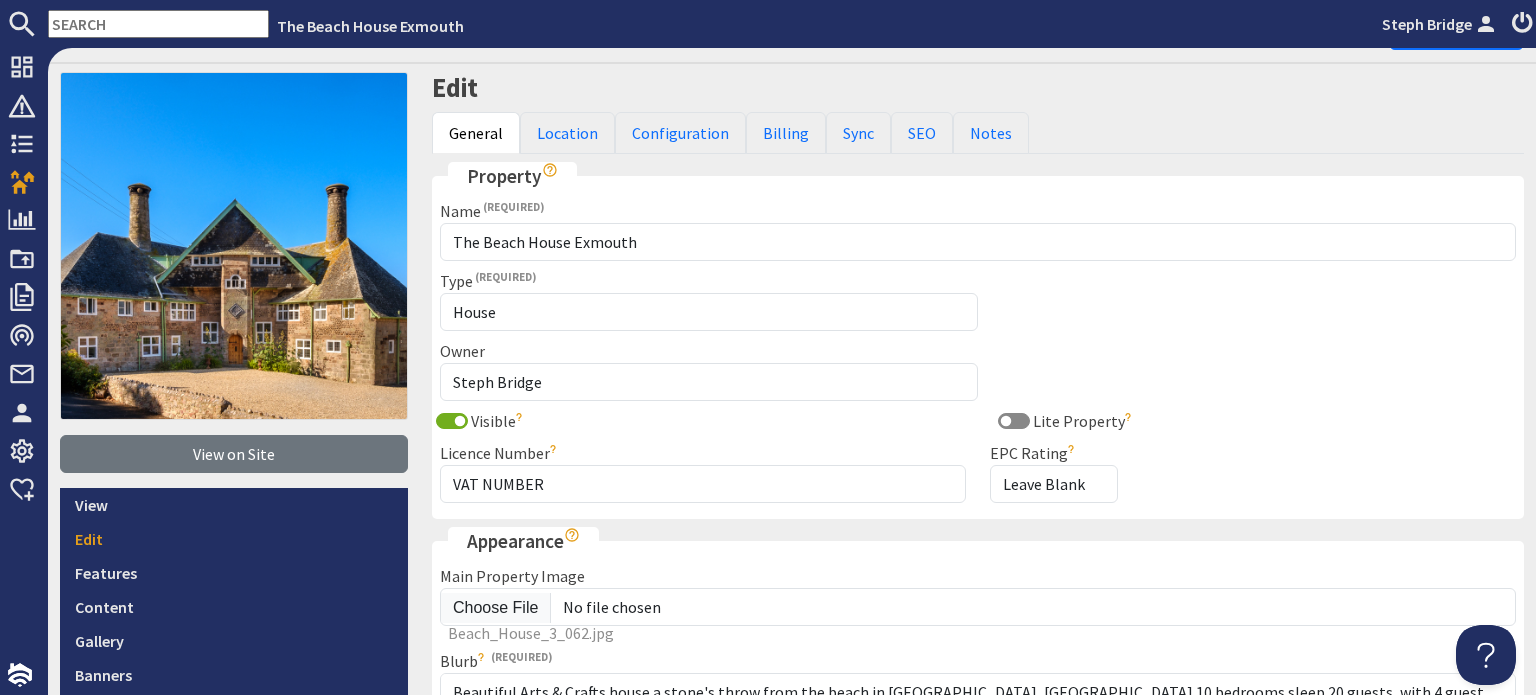 scroll, scrollTop: 124, scrollLeft: 0, axis: vertical 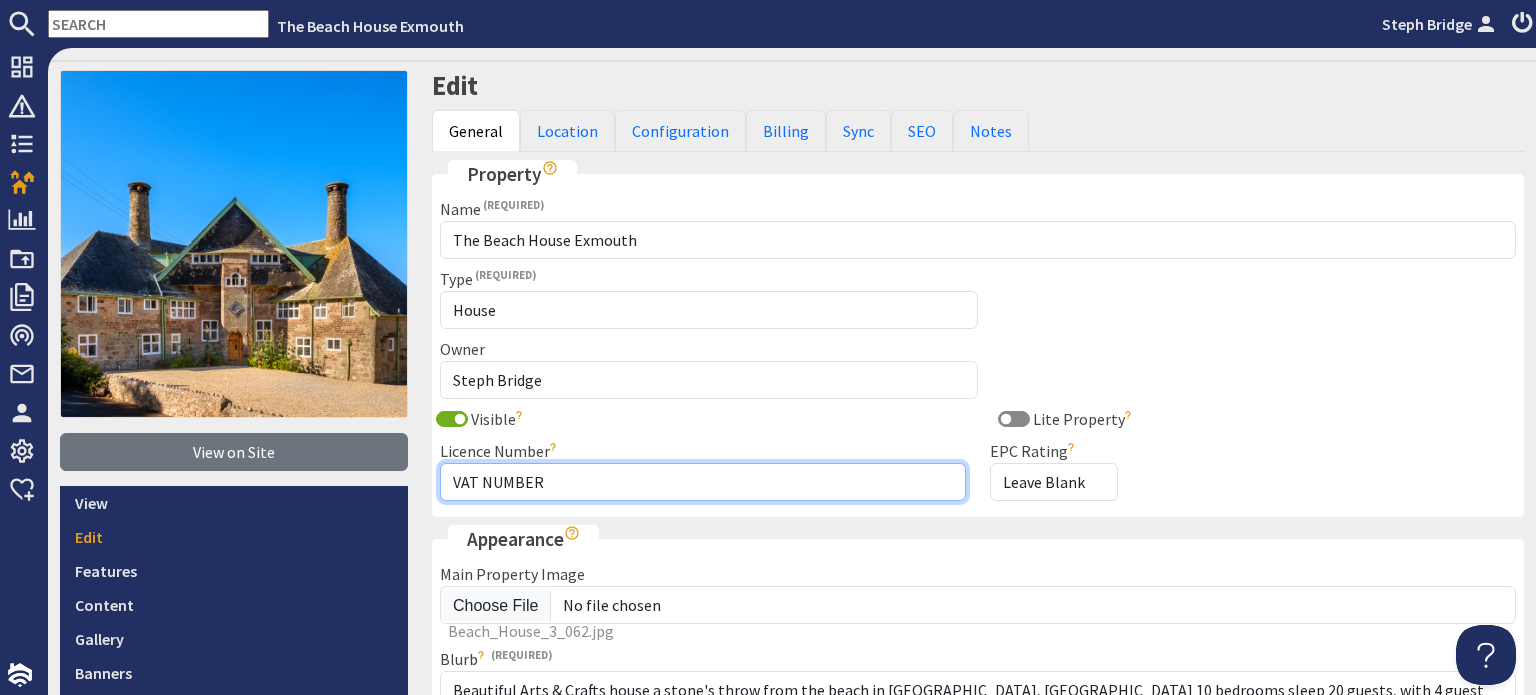 click on "VAT NUMBER" at bounding box center (703, 482) 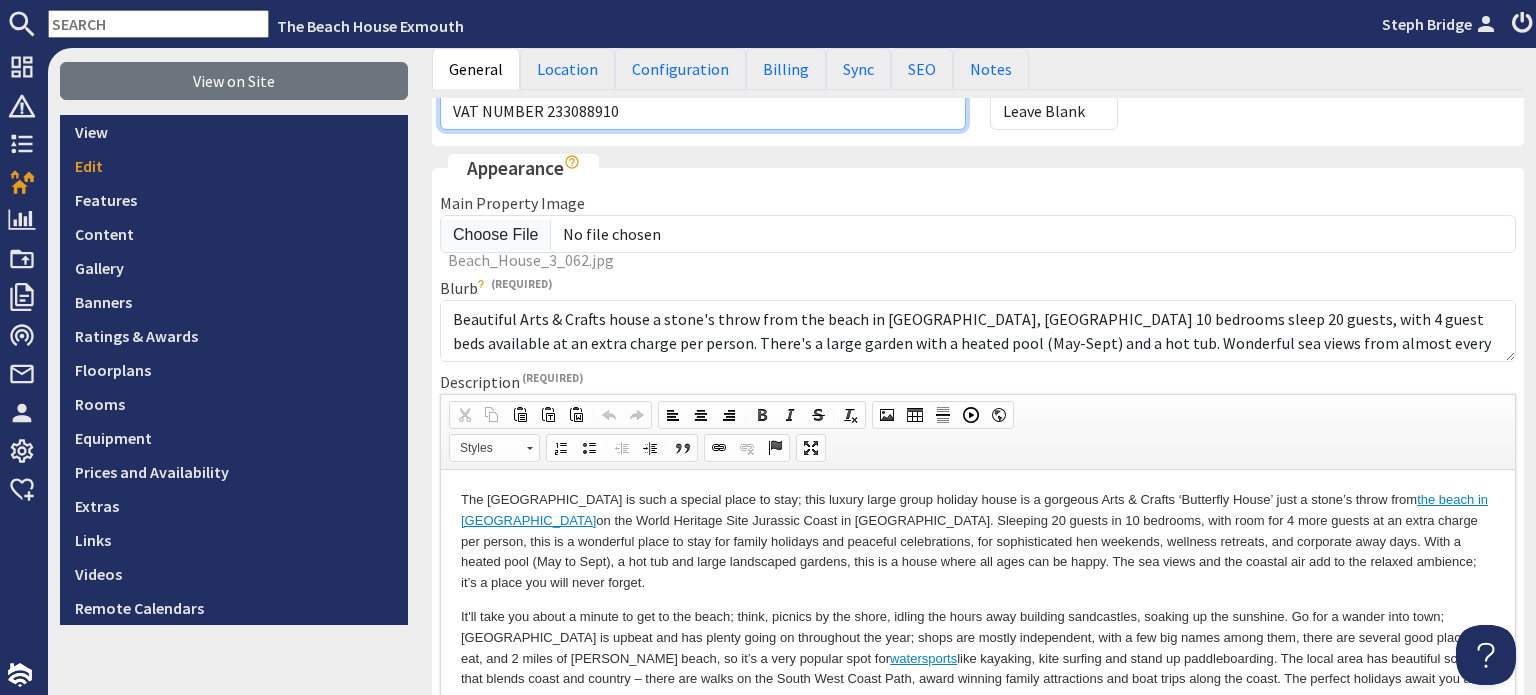 scroll, scrollTop: 498, scrollLeft: 0, axis: vertical 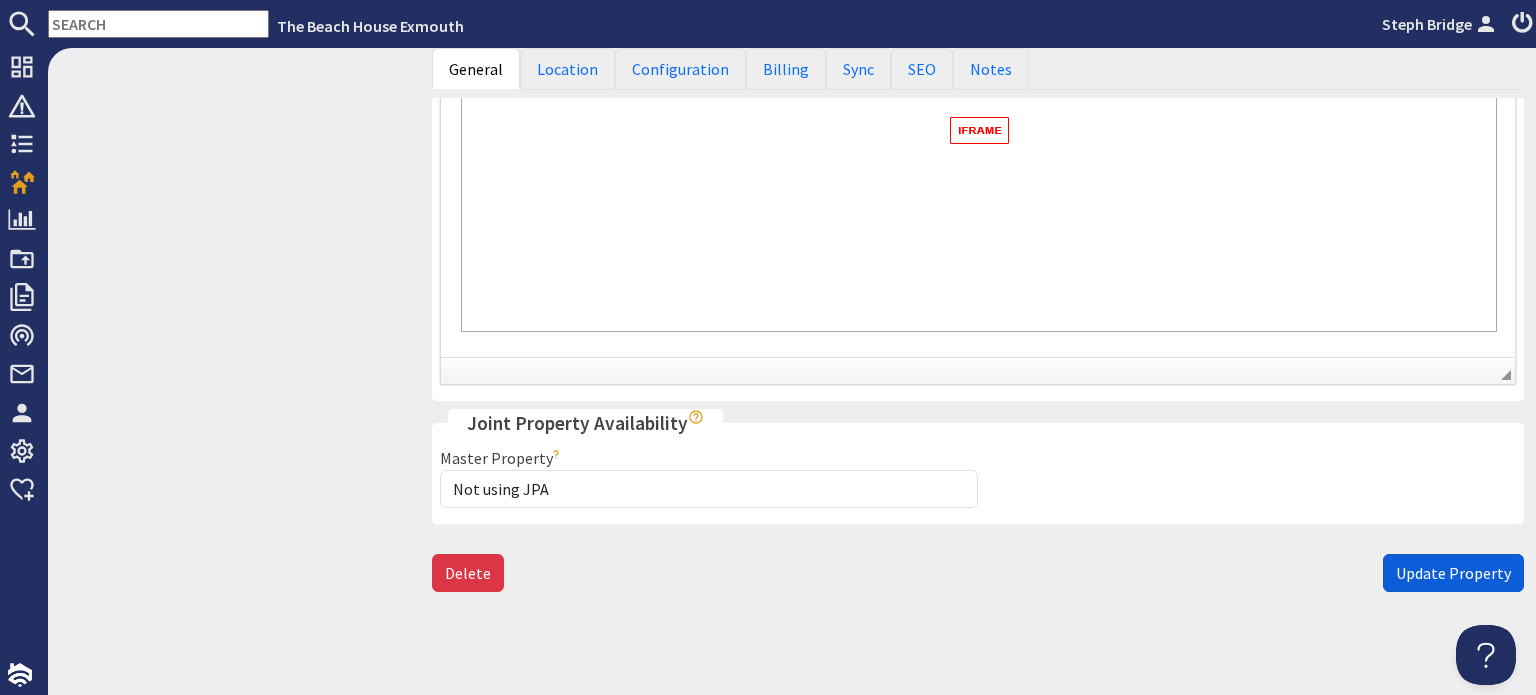 type on "VAT NUMBER 233088910" 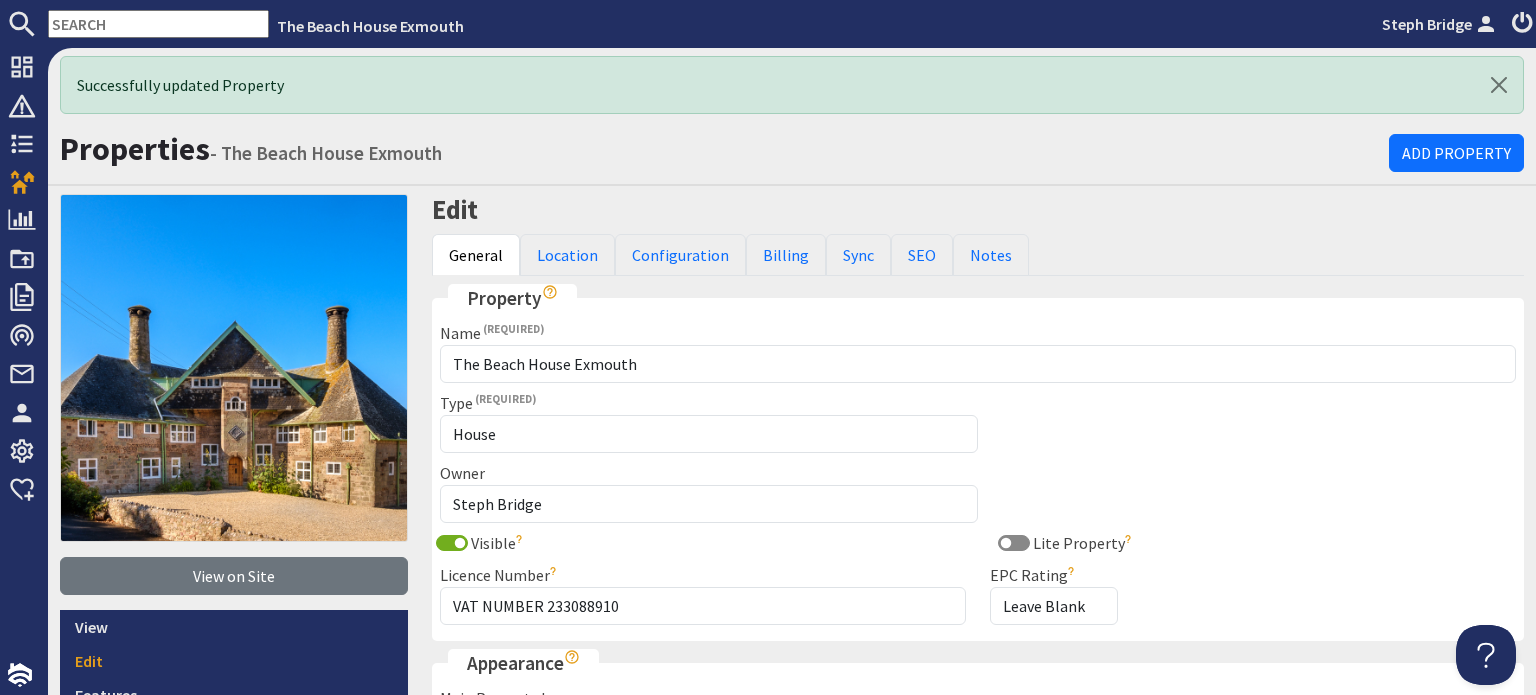 scroll, scrollTop: 0, scrollLeft: 0, axis: both 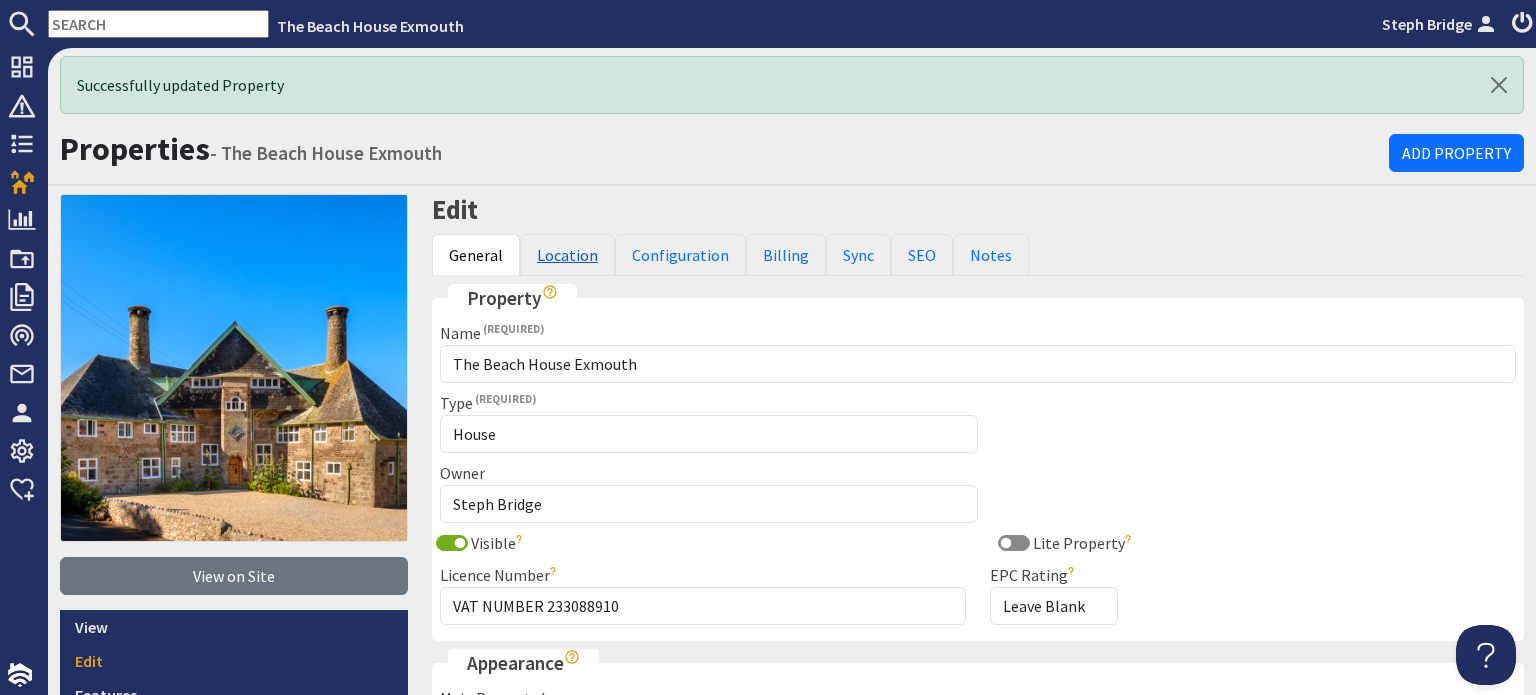 click on "Location" at bounding box center [567, 255] 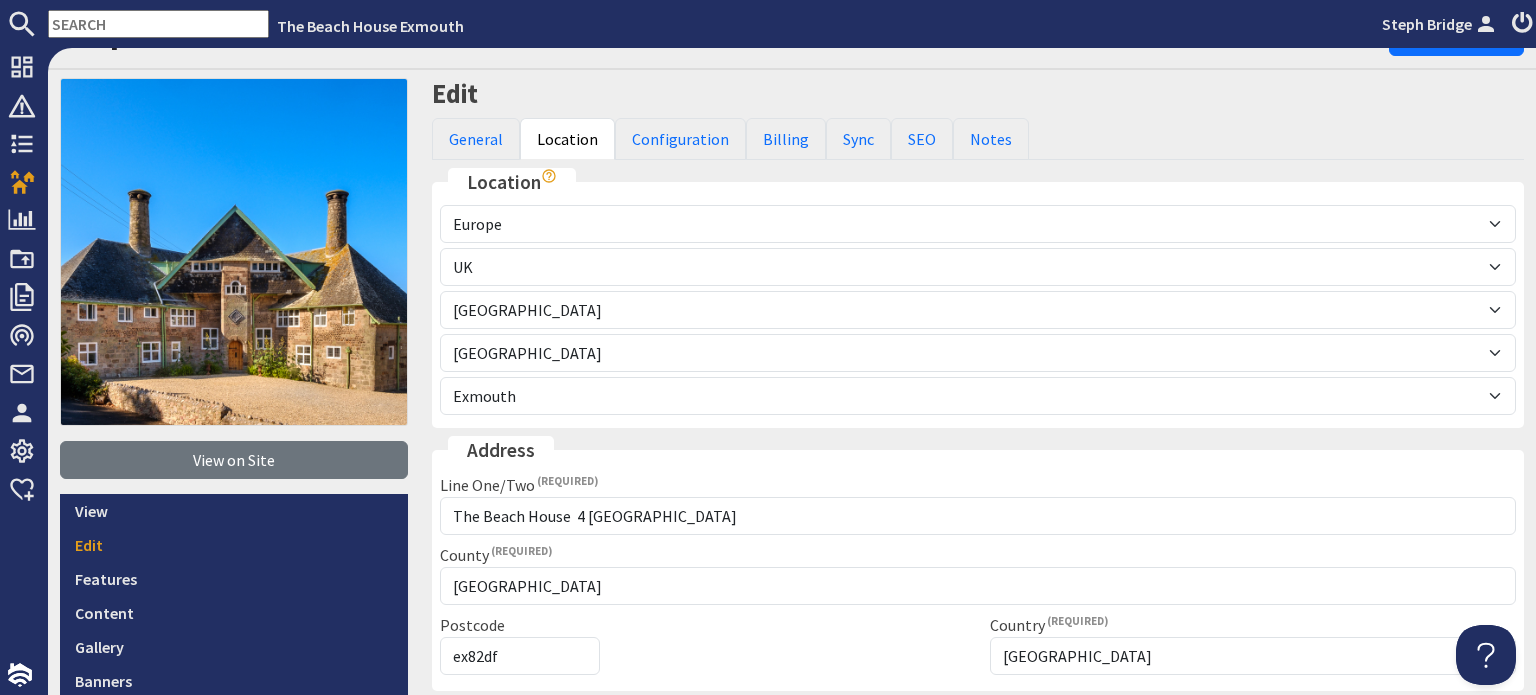 scroll, scrollTop: 102, scrollLeft: 0, axis: vertical 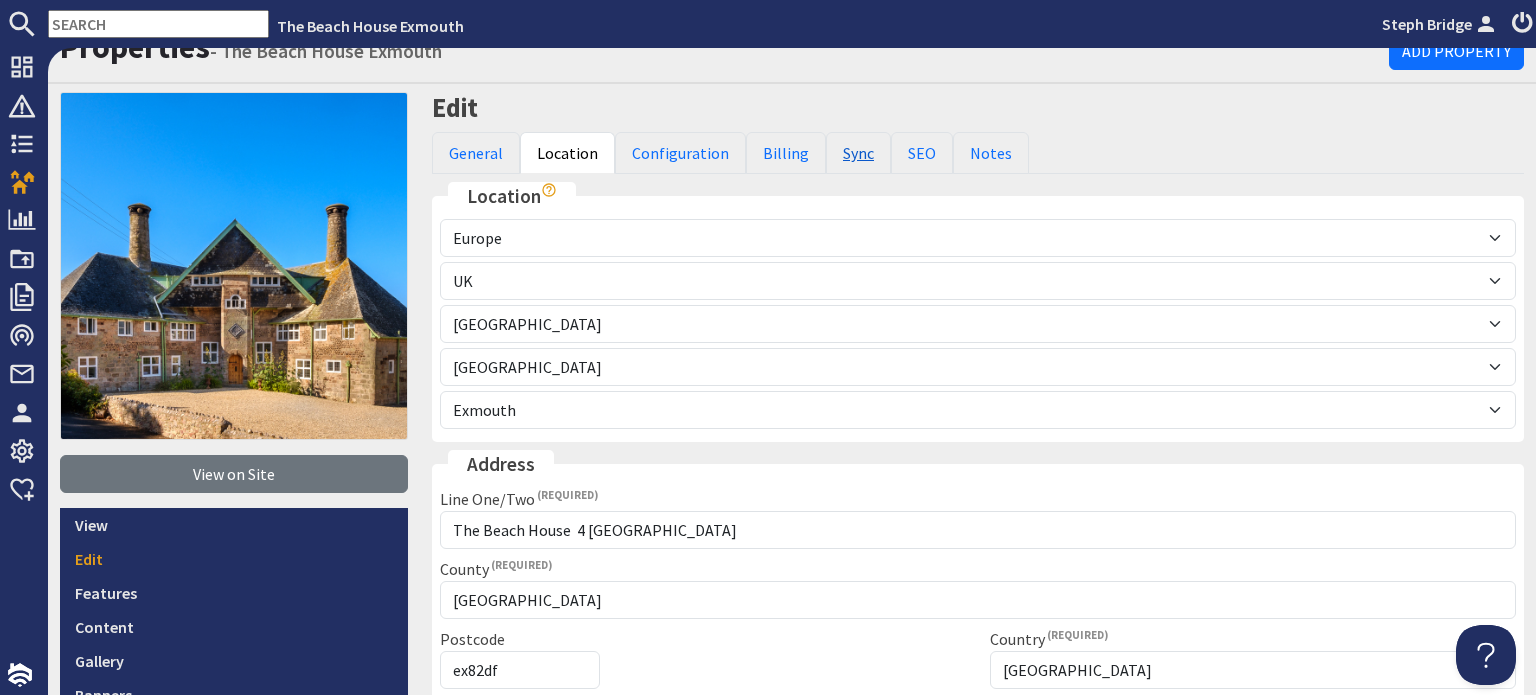 click on "Sync" at bounding box center (858, 153) 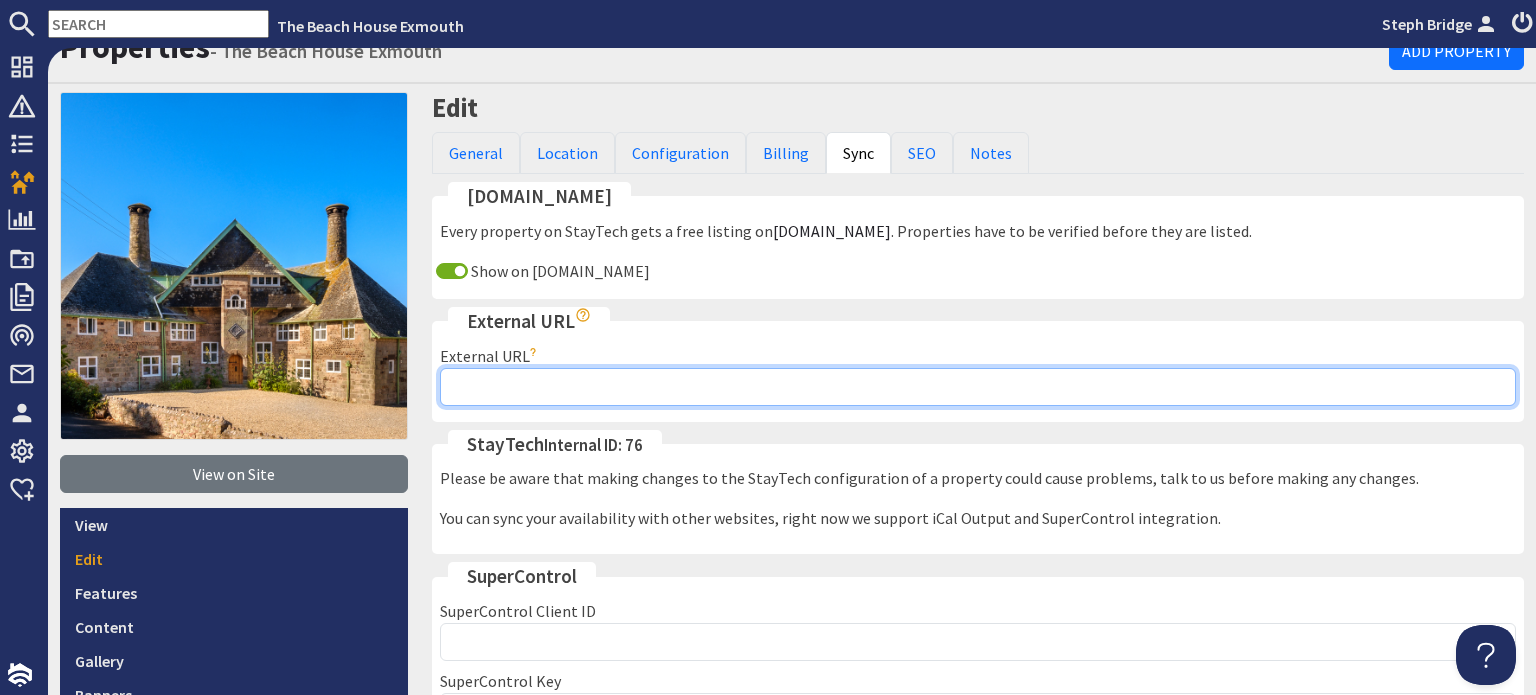 click on "External URL" at bounding box center [978, 387] 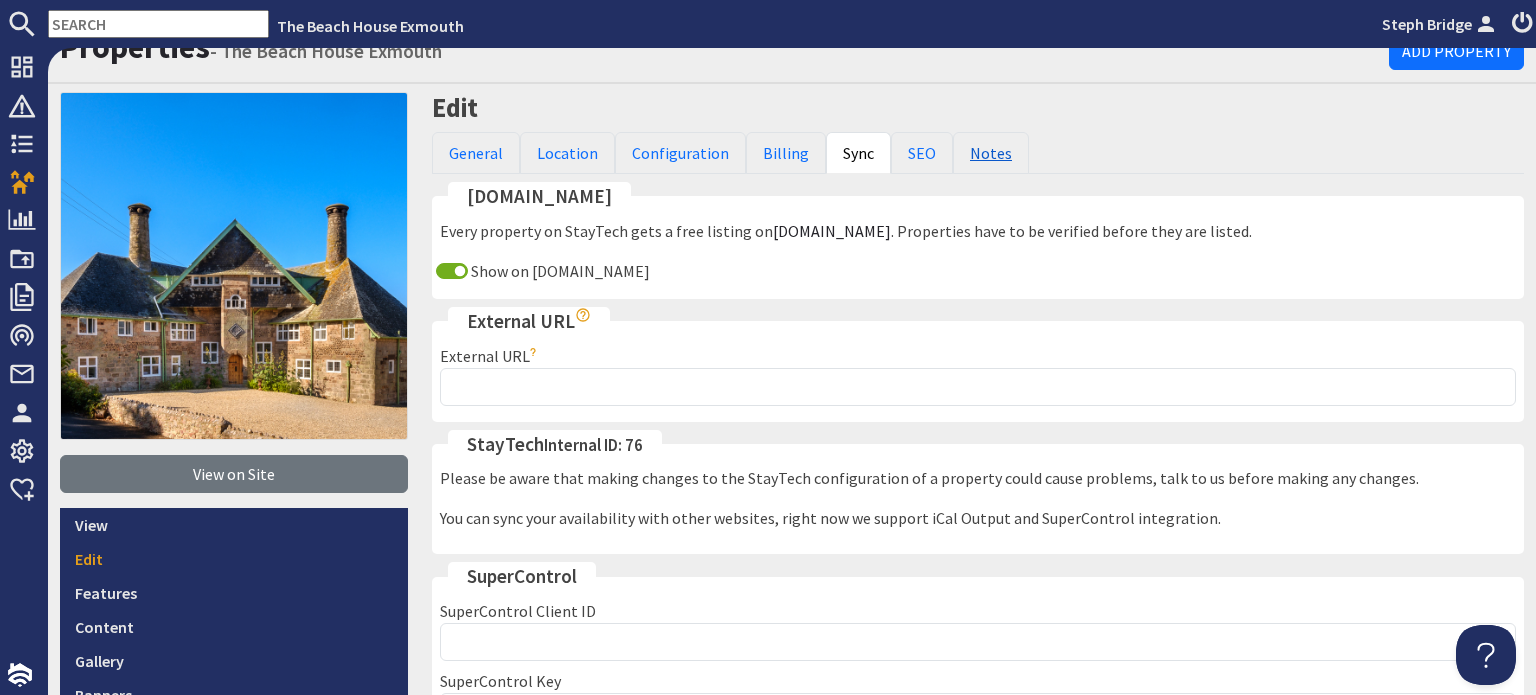 click on "Notes" at bounding box center [991, 153] 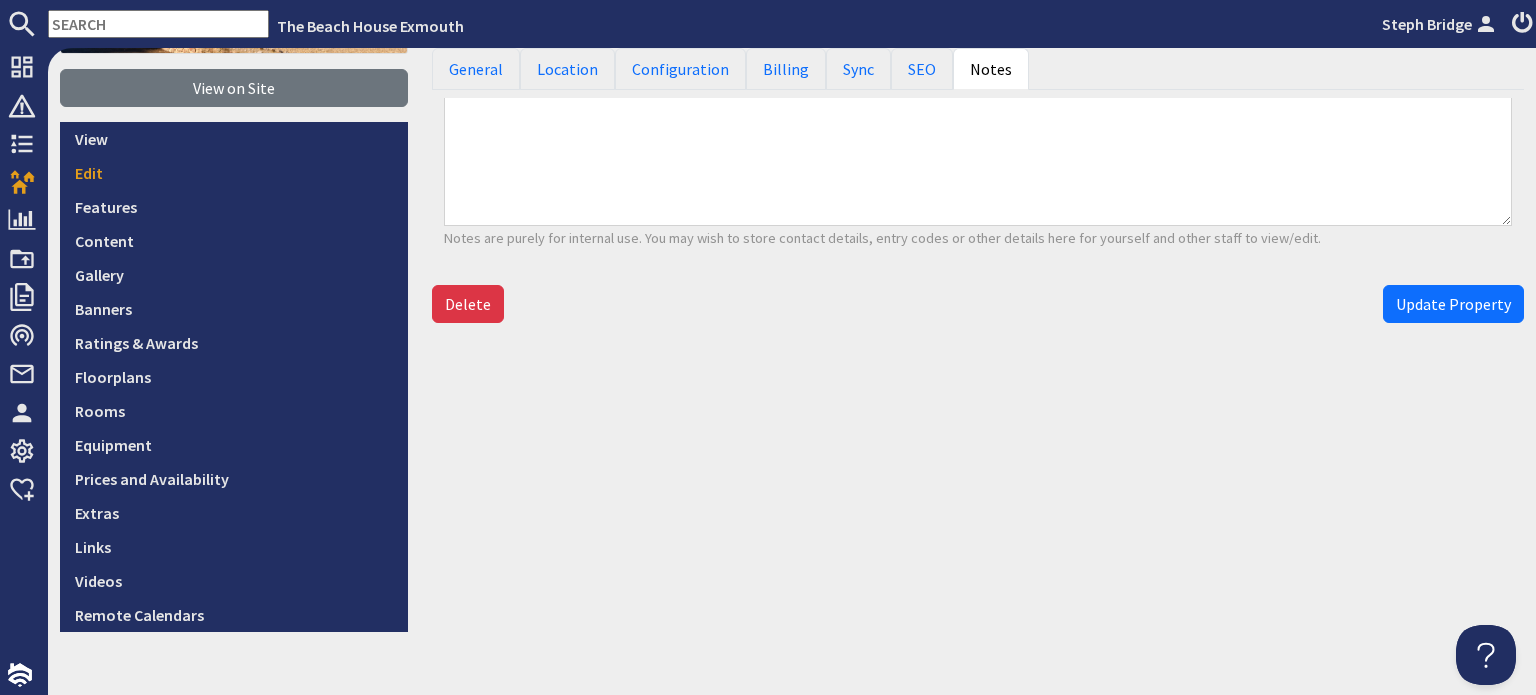 scroll, scrollTop: 520, scrollLeft: 0, axis: vertical 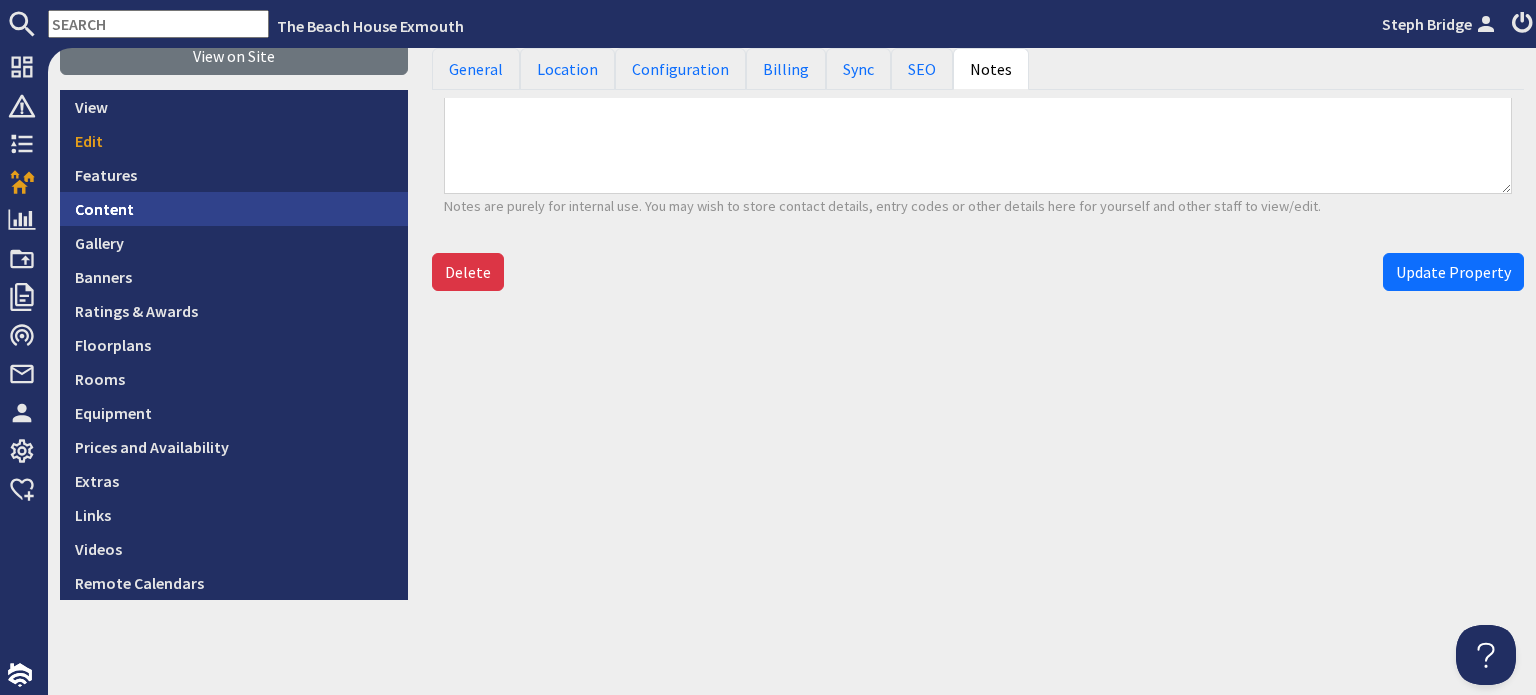 click on "Content" at bounding box center (234, 209) 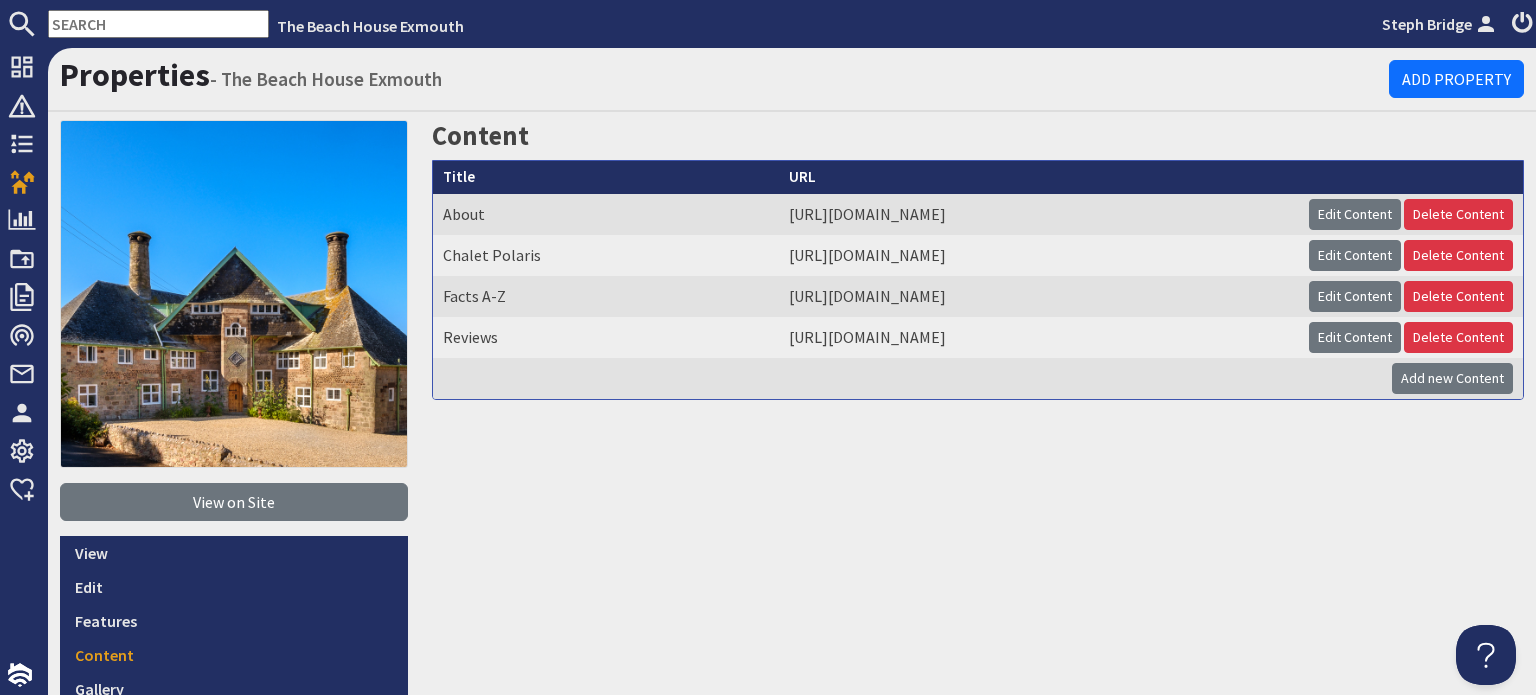 scroll, scrollTop: 0, scrollLeft: 0, axis: both 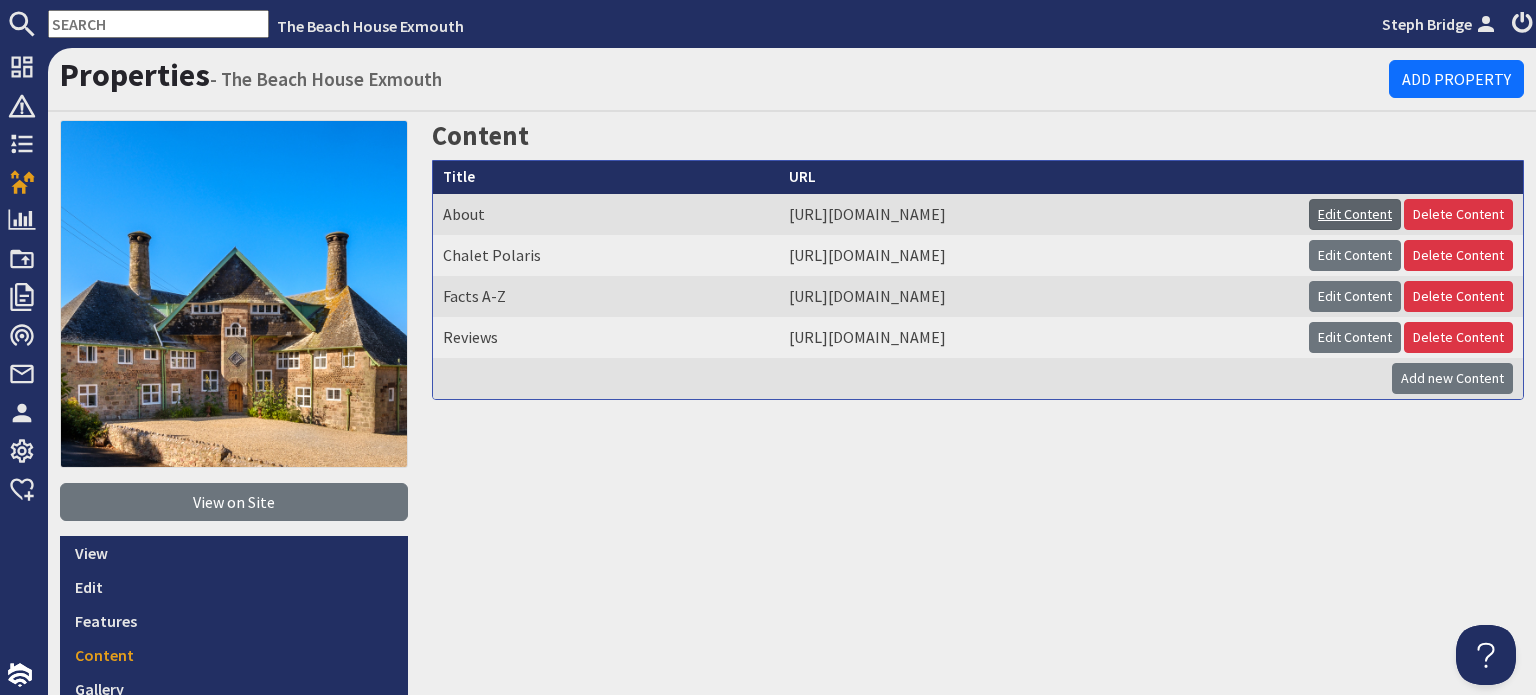 click on "Edit Content" at bounding box center (1355, 214) 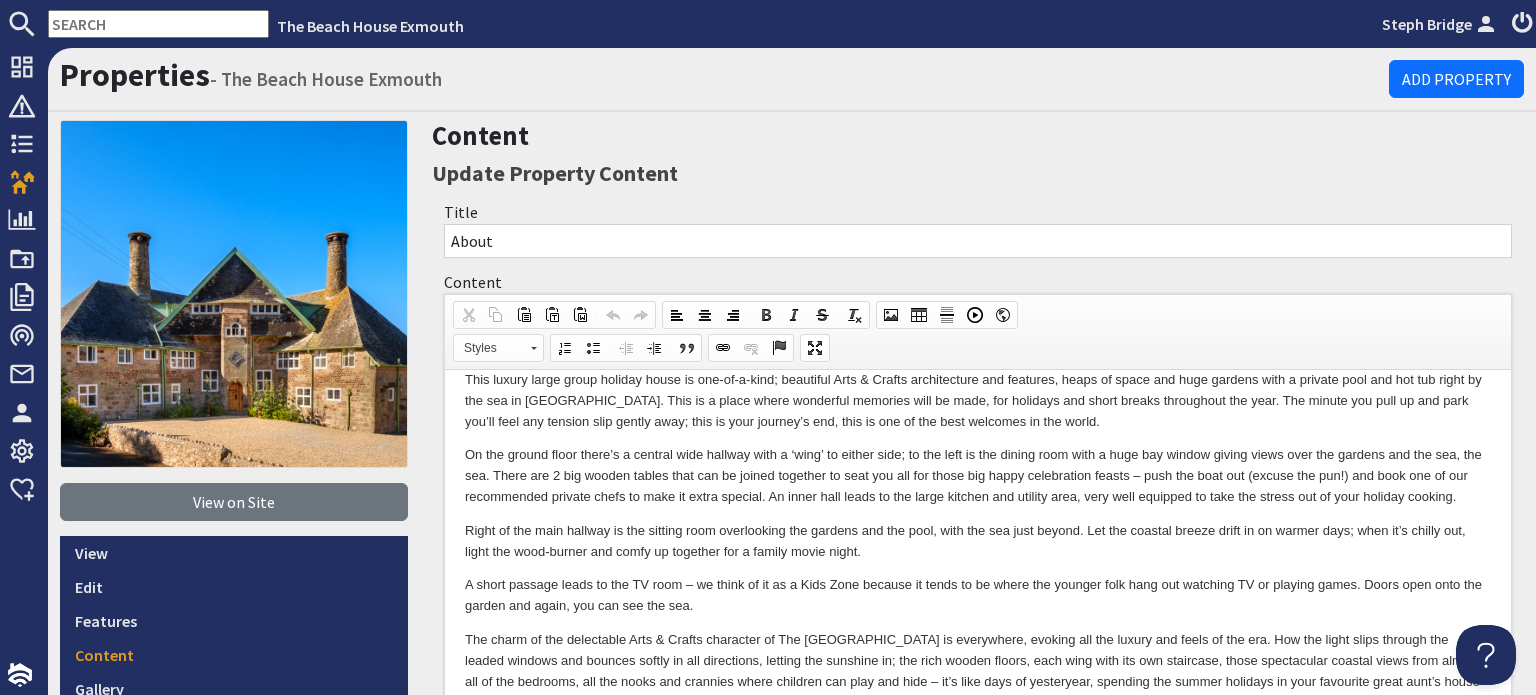 scroll, scrollTop: 109, scrollLeft: 0, axis: vertical 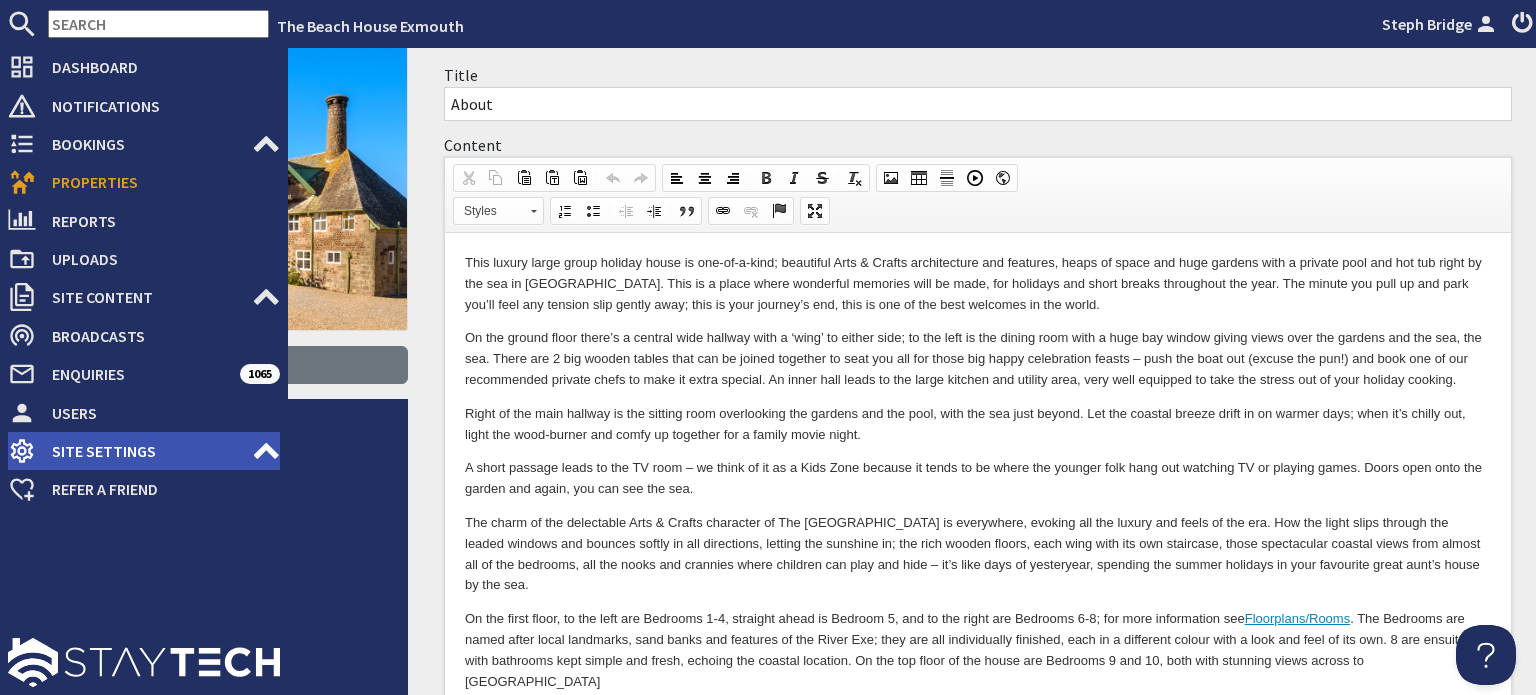 click on "Site Settings" at bounding box center [144, 451] 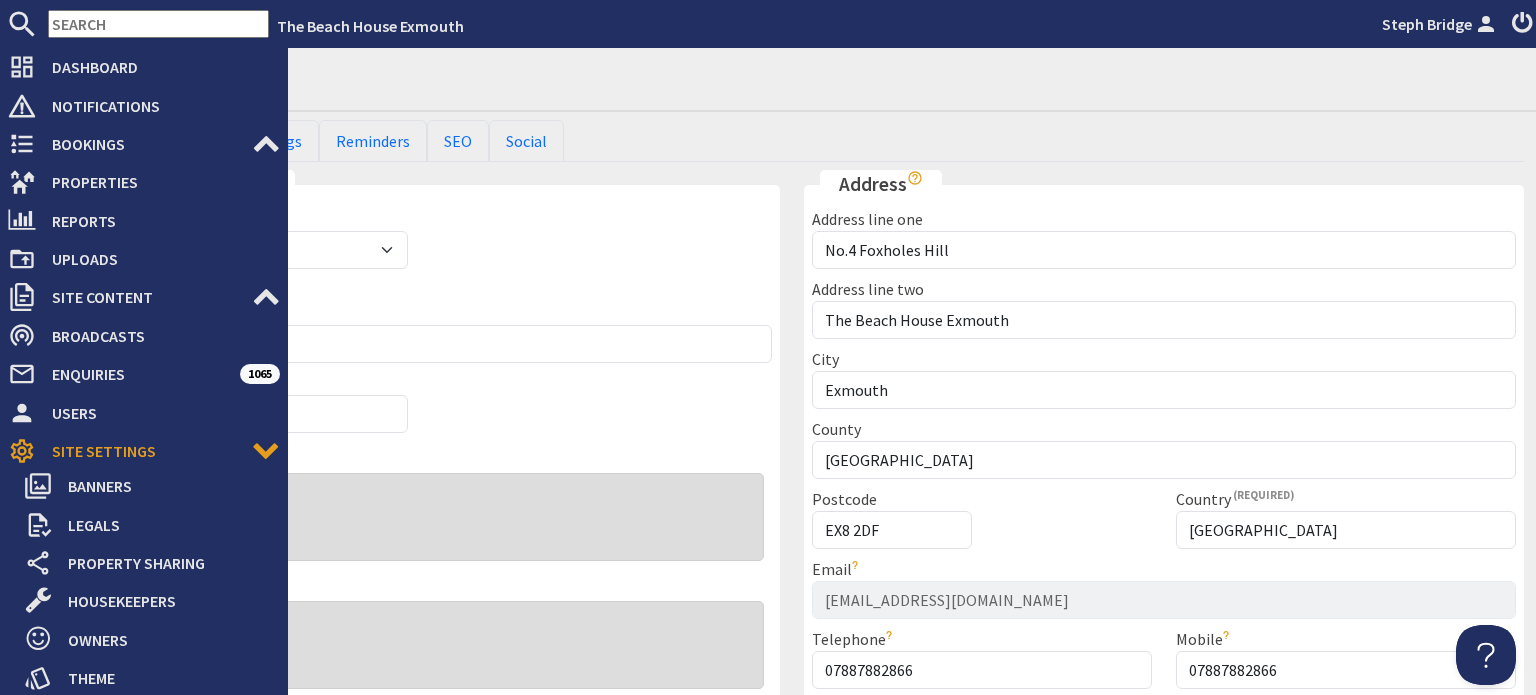 scroll, scrollTop: 0, scrollLeft: 0, axis: both 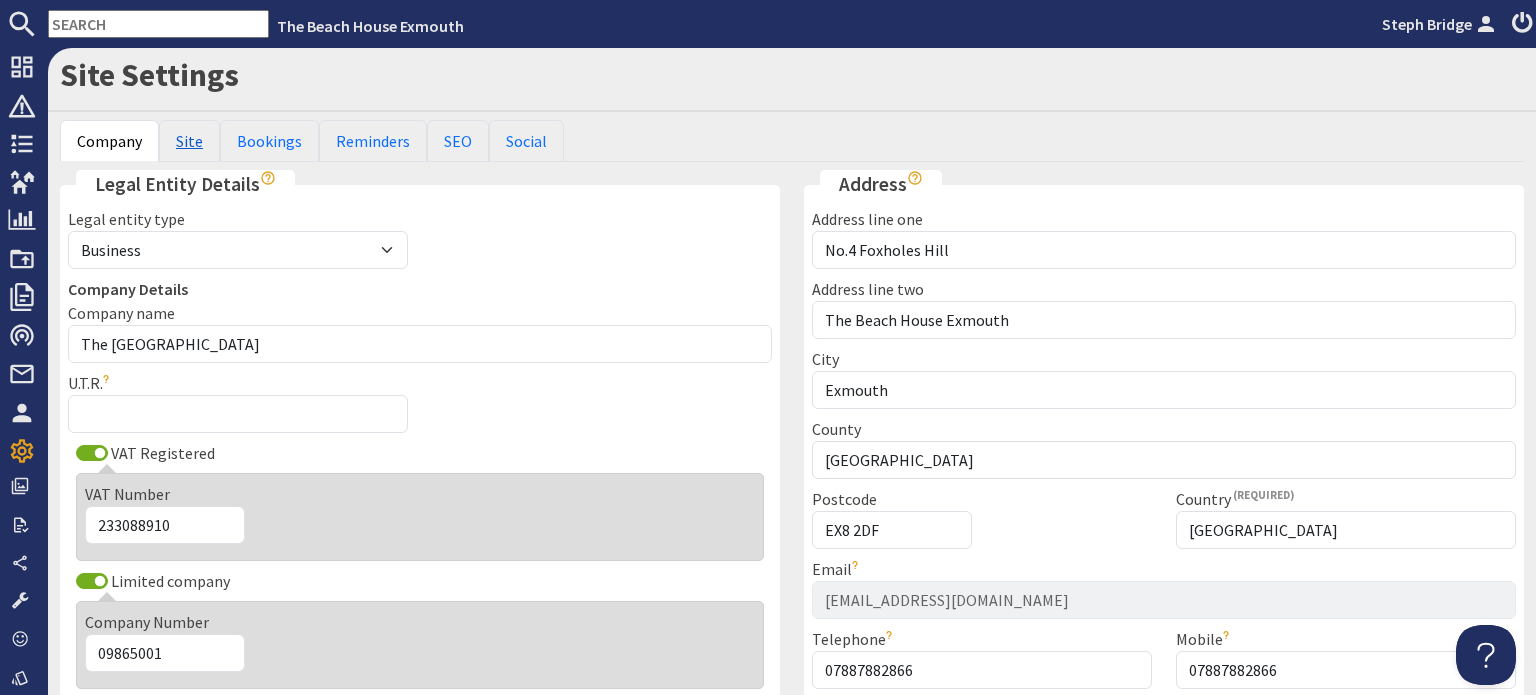 click on "Site" at bounding box center [189, 141] 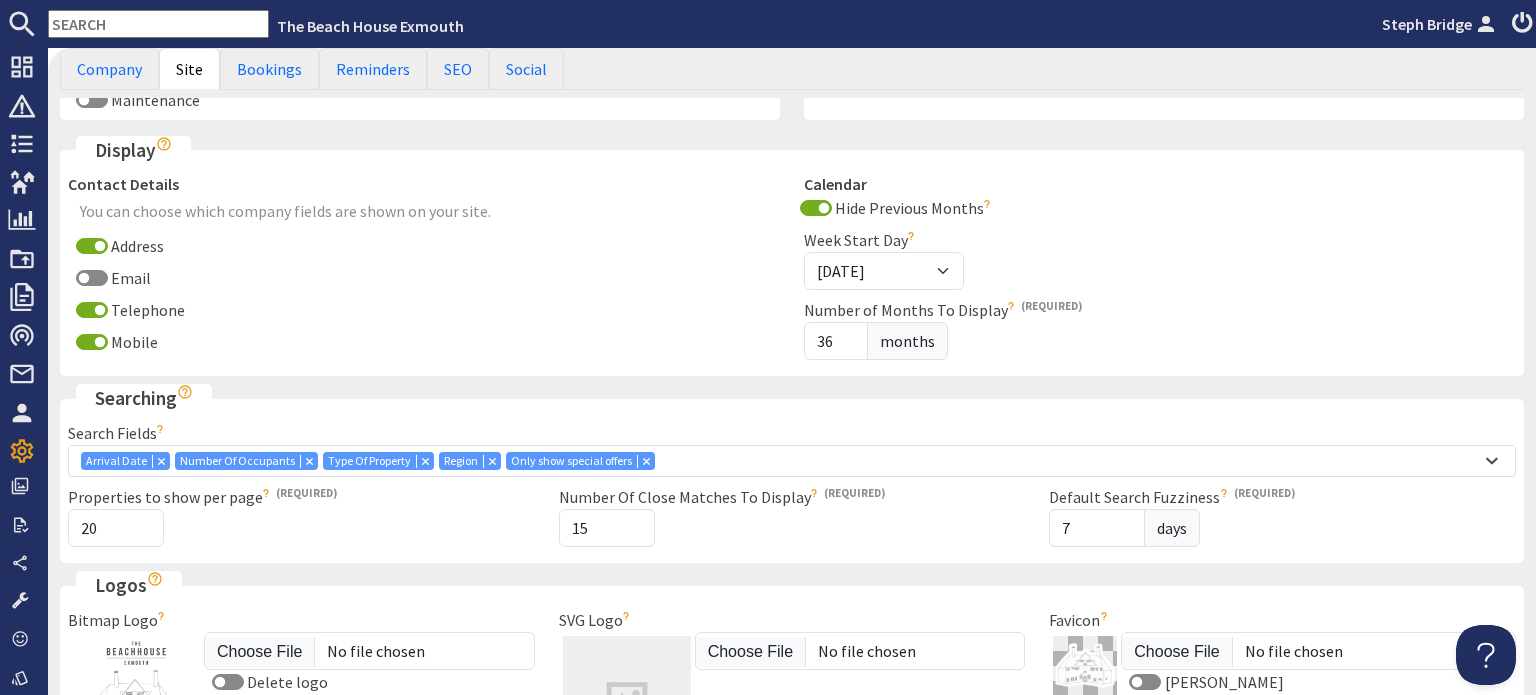 scroll, scrollTop: 0, scrollLeft: 0, axis: both 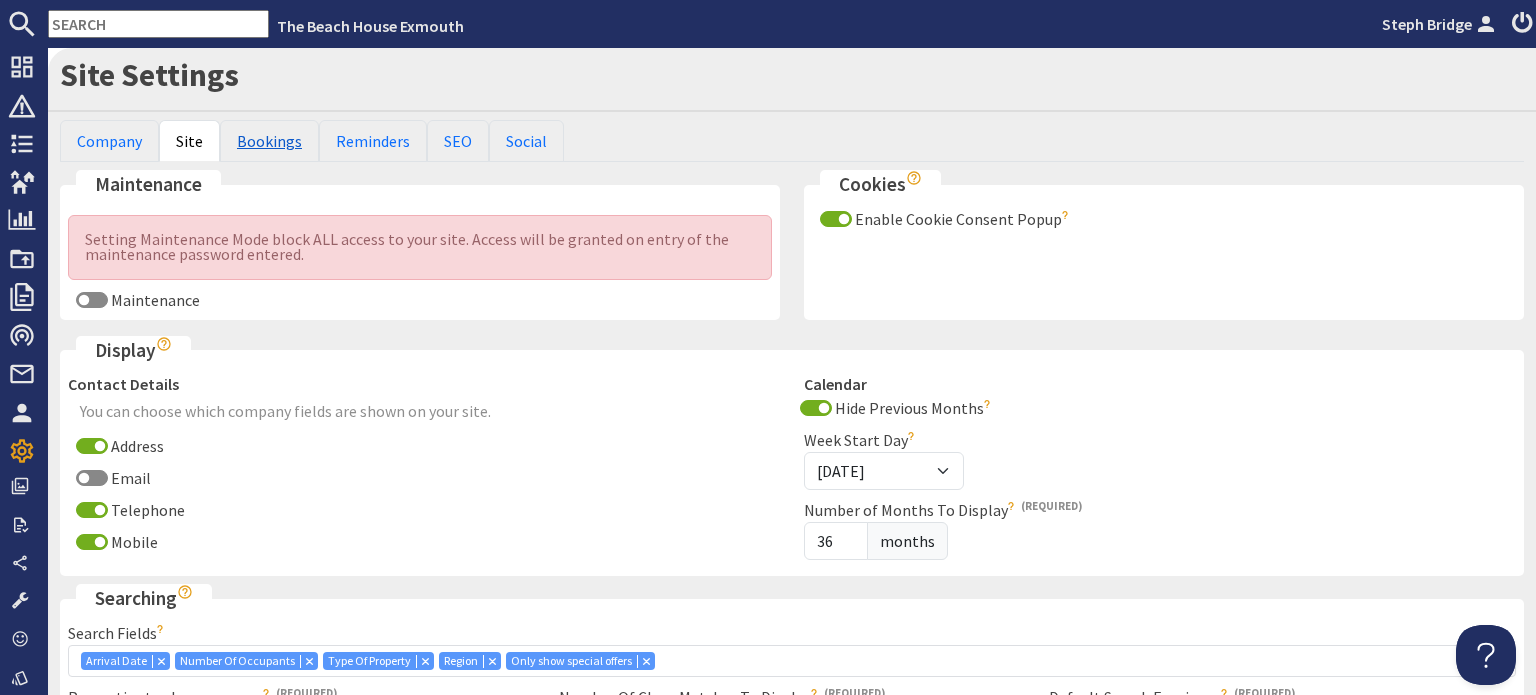 click on "Bookings" at bounding box center [269, 141] 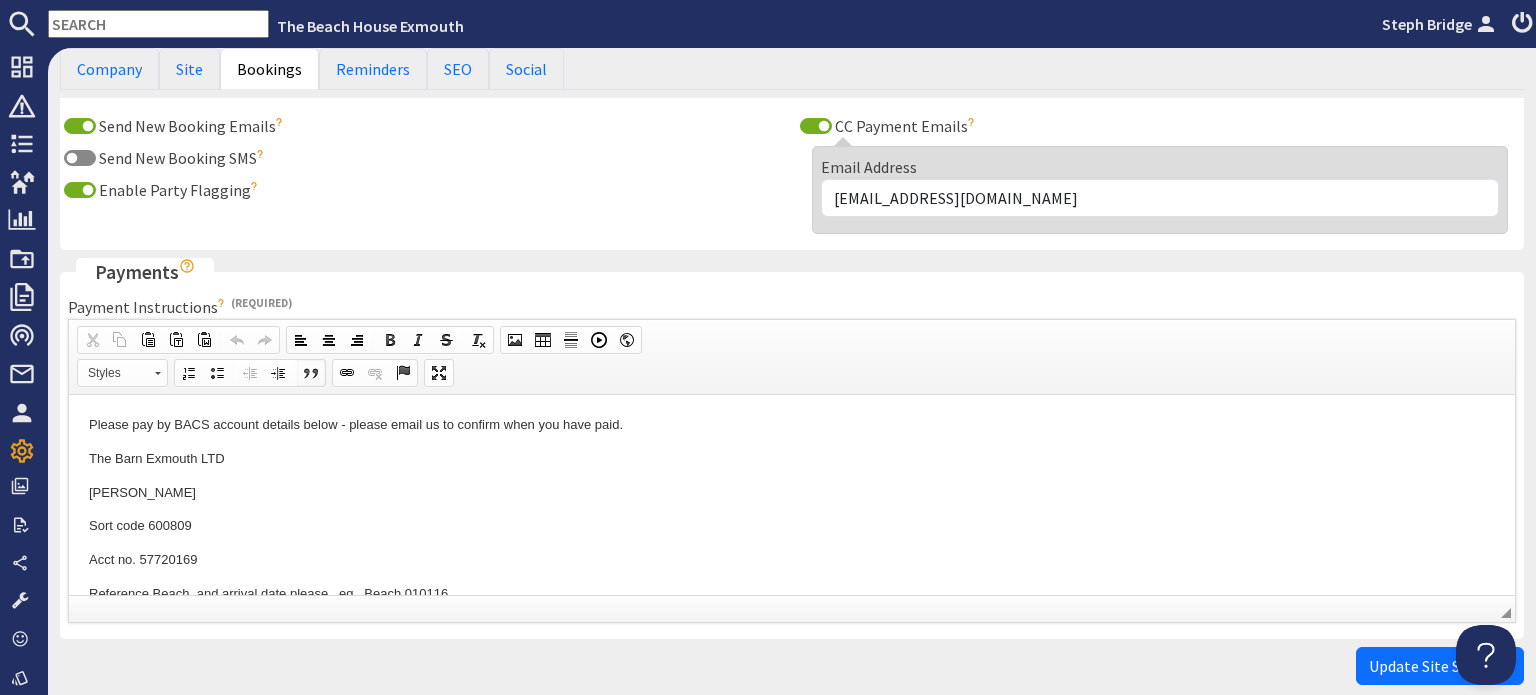 scroll, scrollTop: 420, scrollLeft: 0, axis: vertical 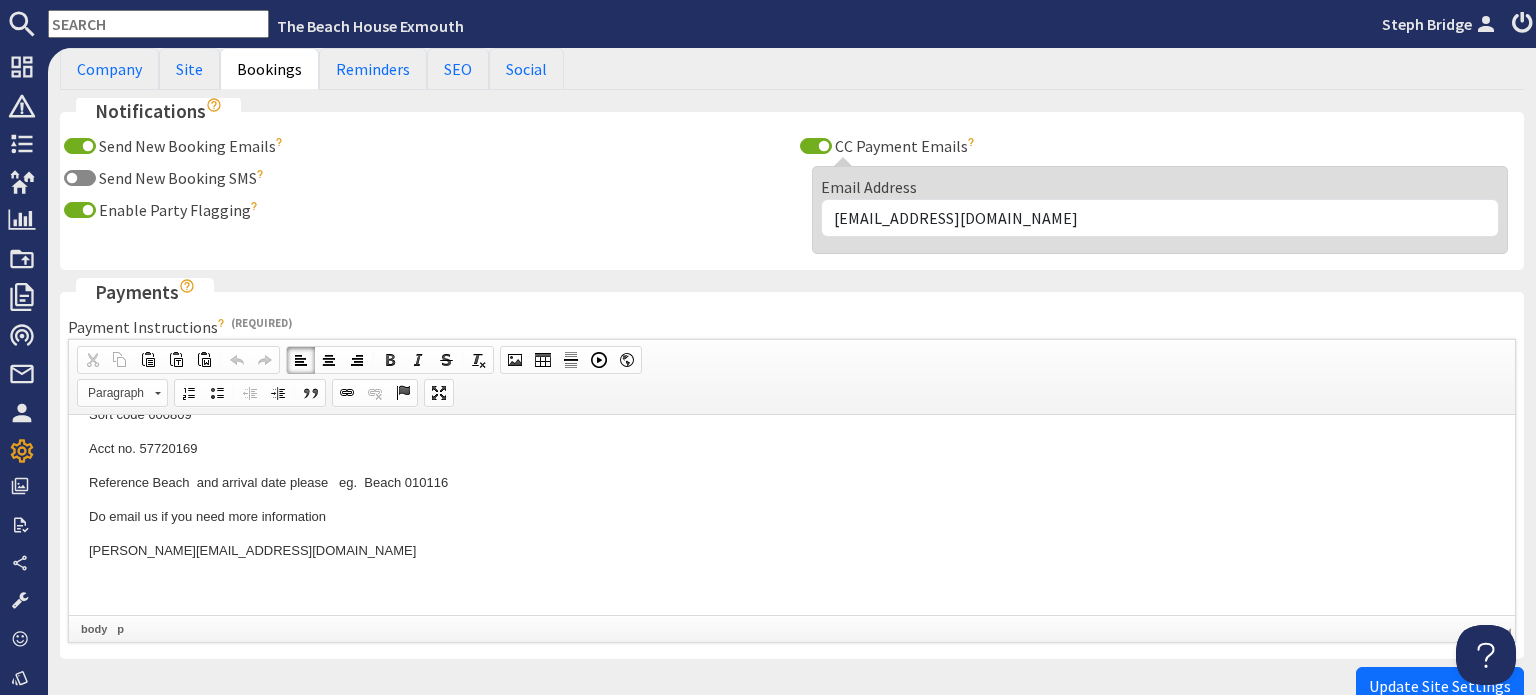 click on "Please pay by BACS account details below - please email us to confirm when you have paid. The Barn Exmouth LTD Nat West Sort code 600809 Acct no. 57720169 Reference Beach  and arrival date please   eg.  Beach 010116 Do email us if you need more information eric@thebeachhouseexmouth.co.uk" at bounding box center [792, 448] 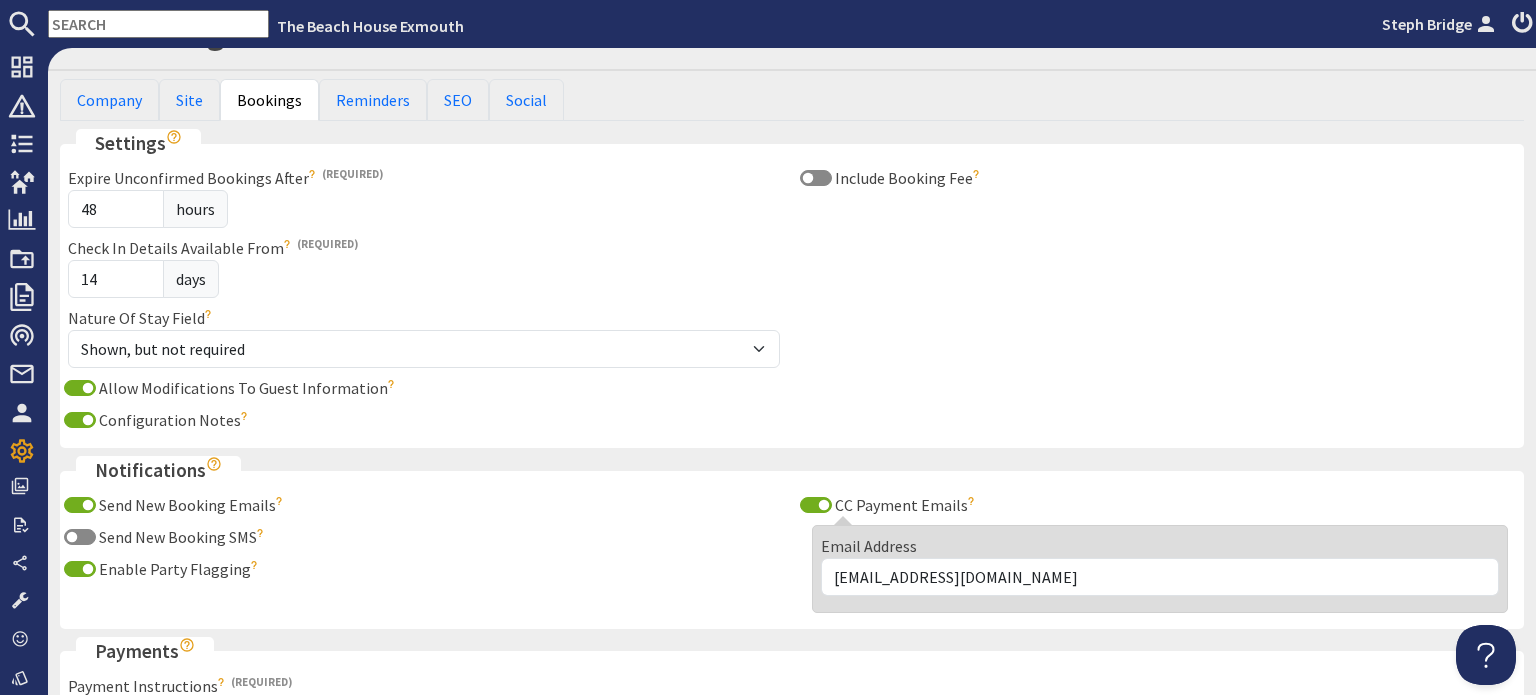 scroll, scrollTop: 0, scrollLeft: 0, axis: both 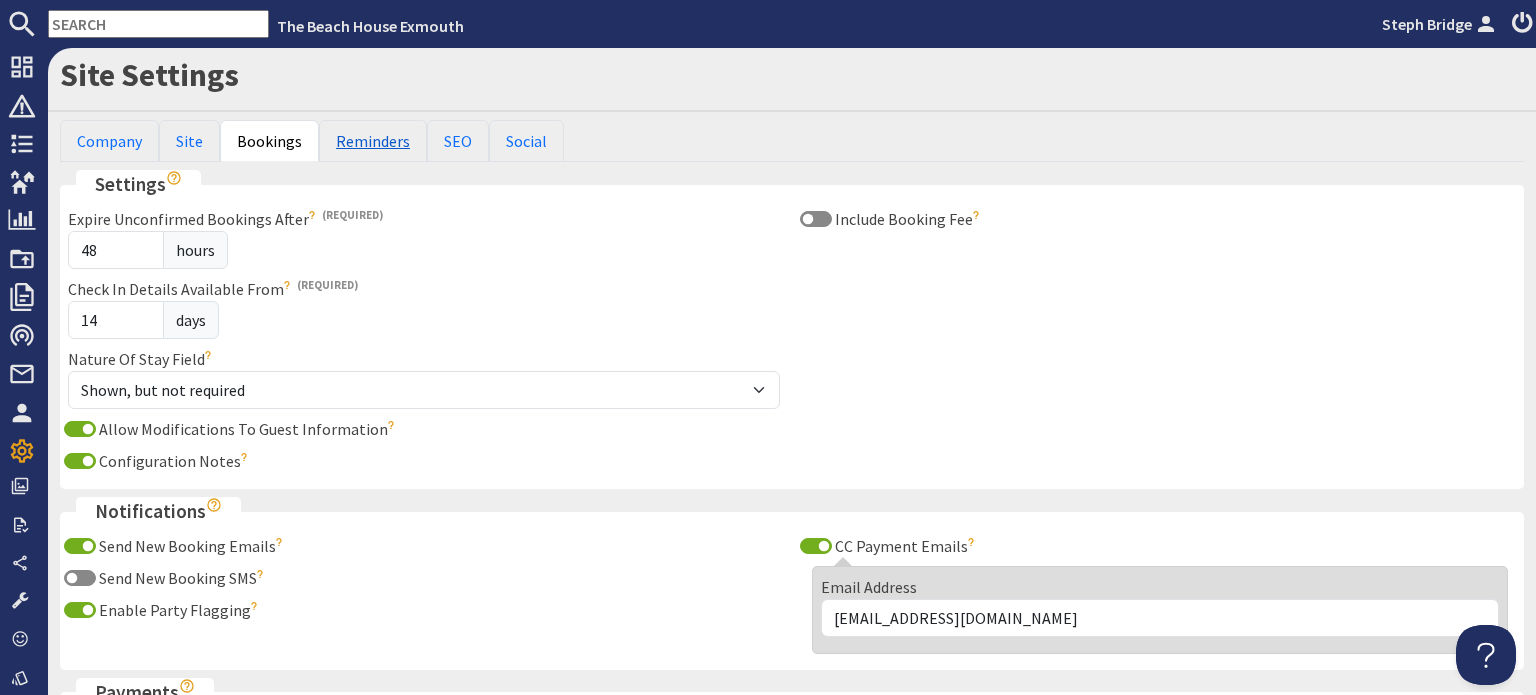 click on "Reminders" at bounding box center [373, 141] 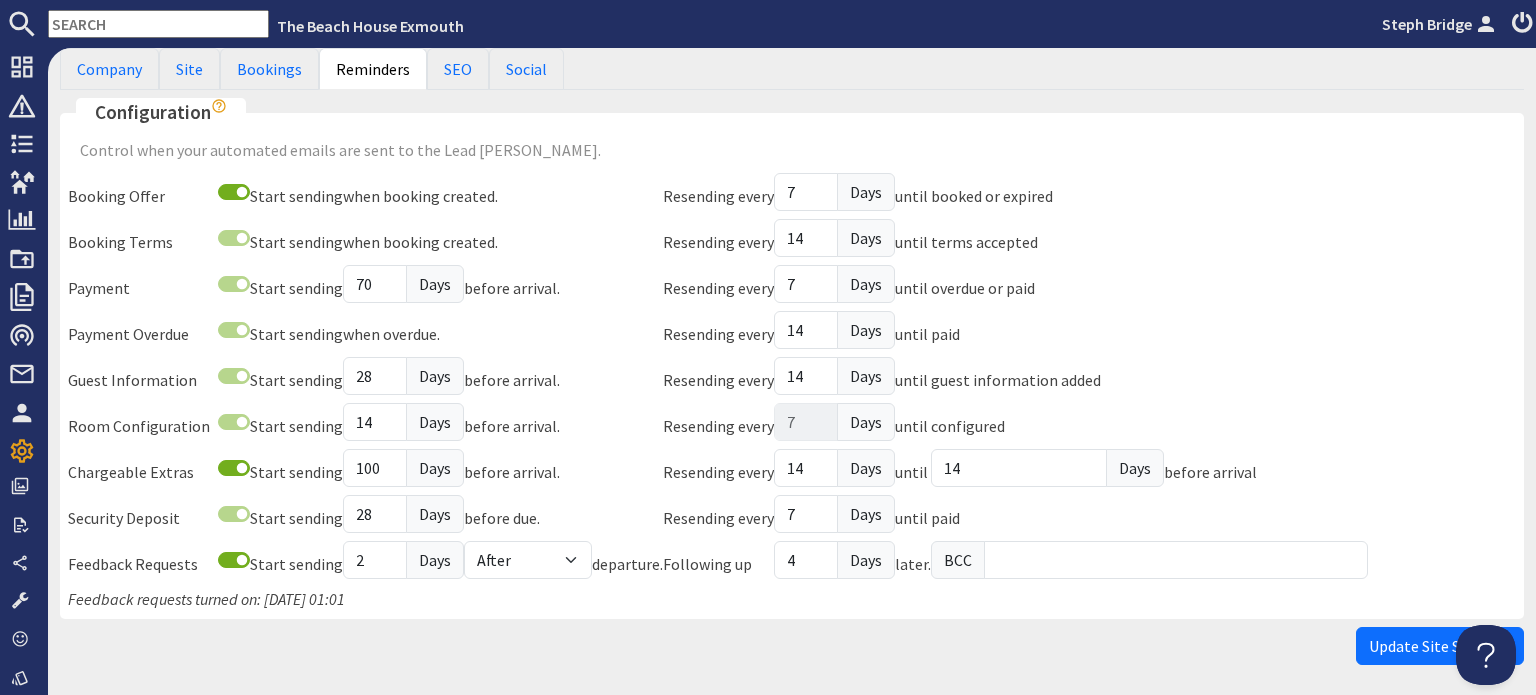 scroll, scrollTop: 0, scrollLeft: 0, axis: both 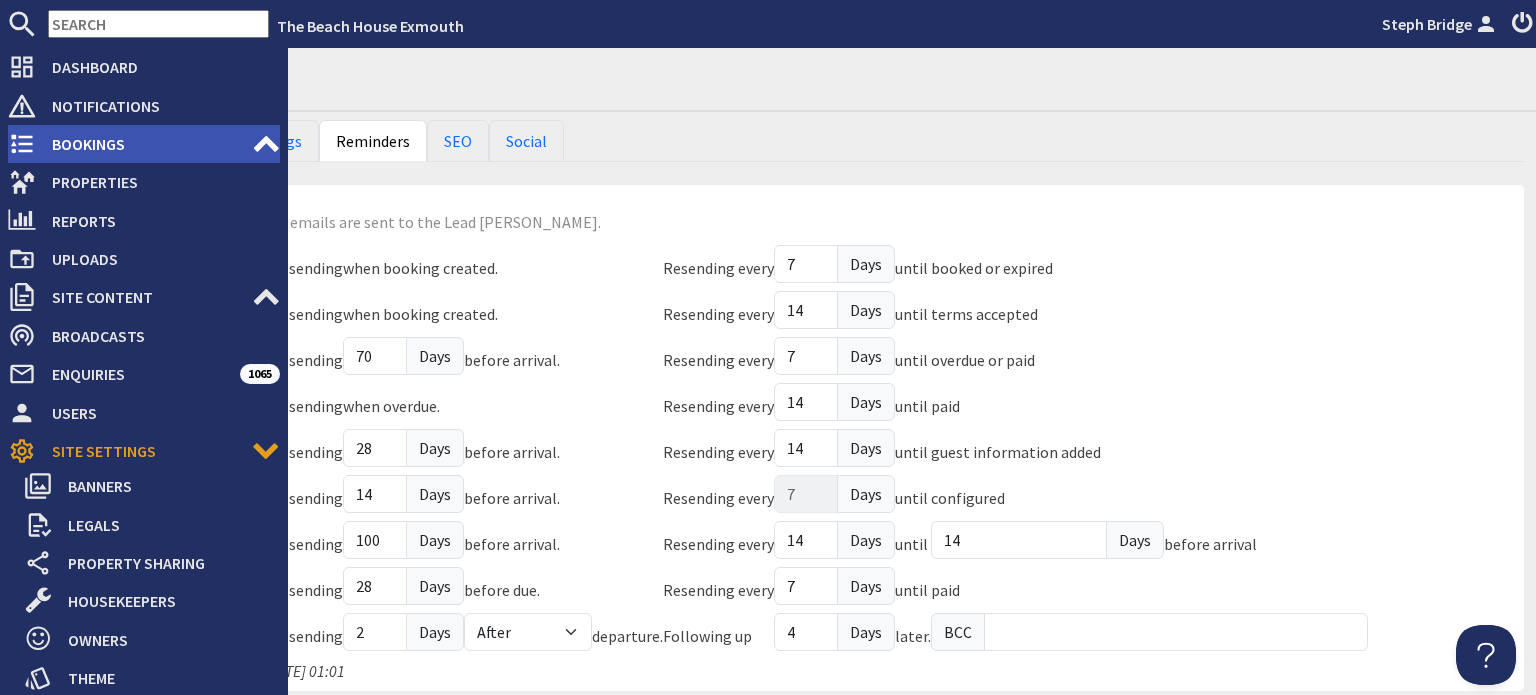 click on "Bookings" at bounding box center (144, 144) 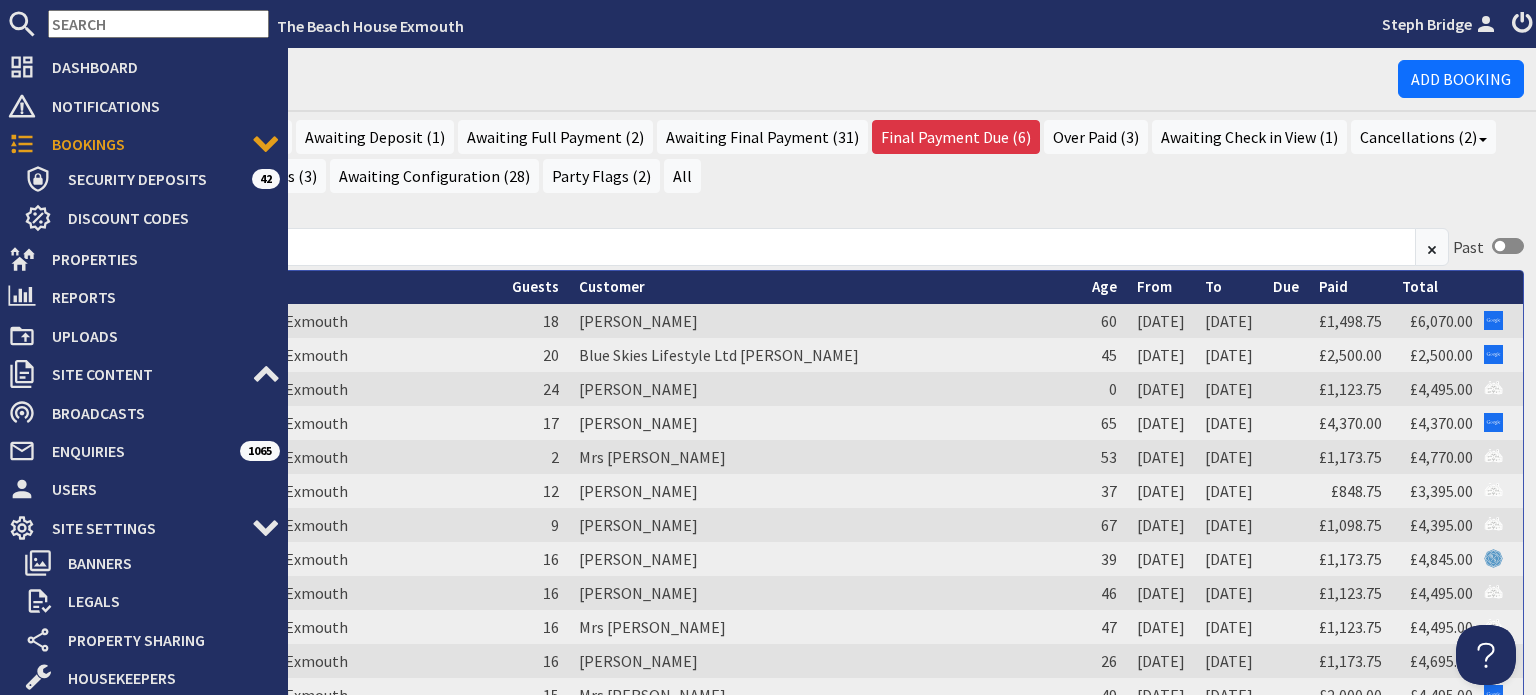 scroll, scrollTop: 0, scrollLeft: 0, axis: both 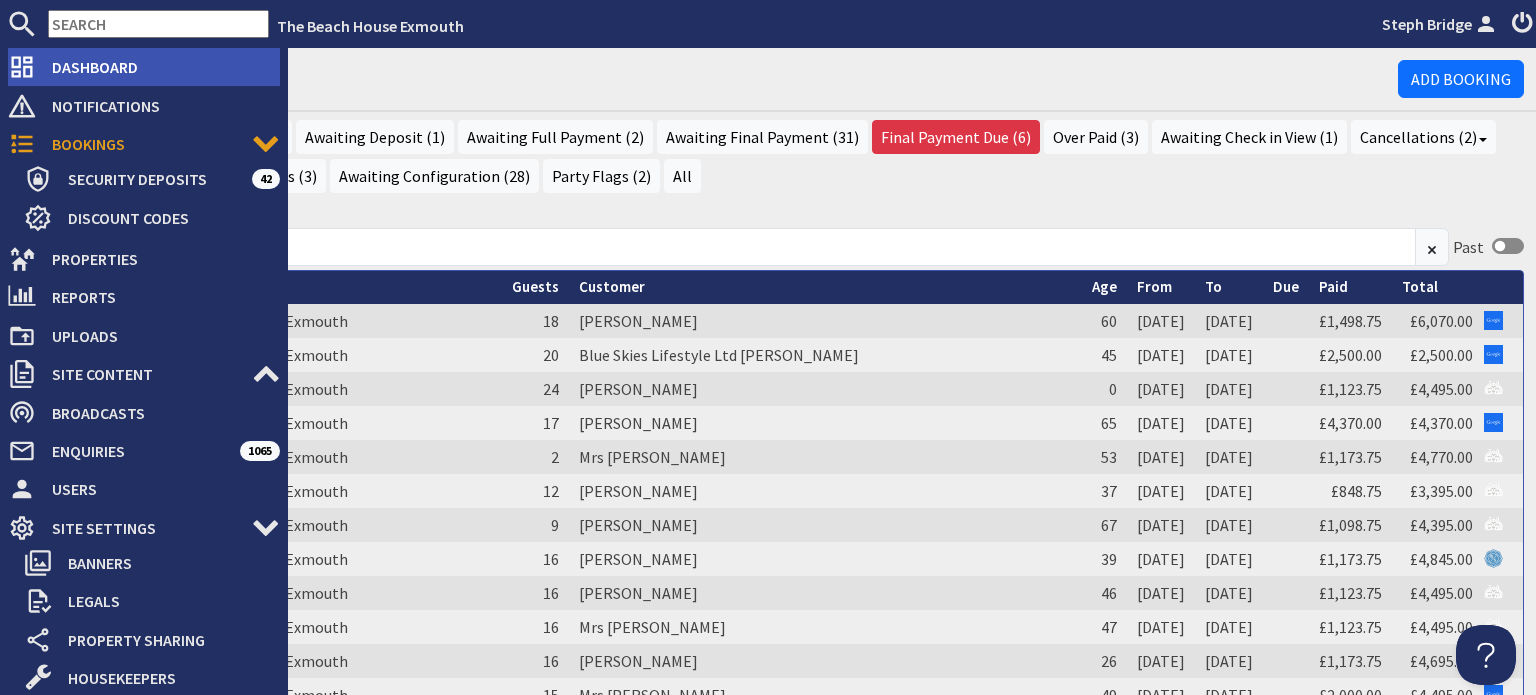 click on "Dashboard" at bounding box center (158, 67) 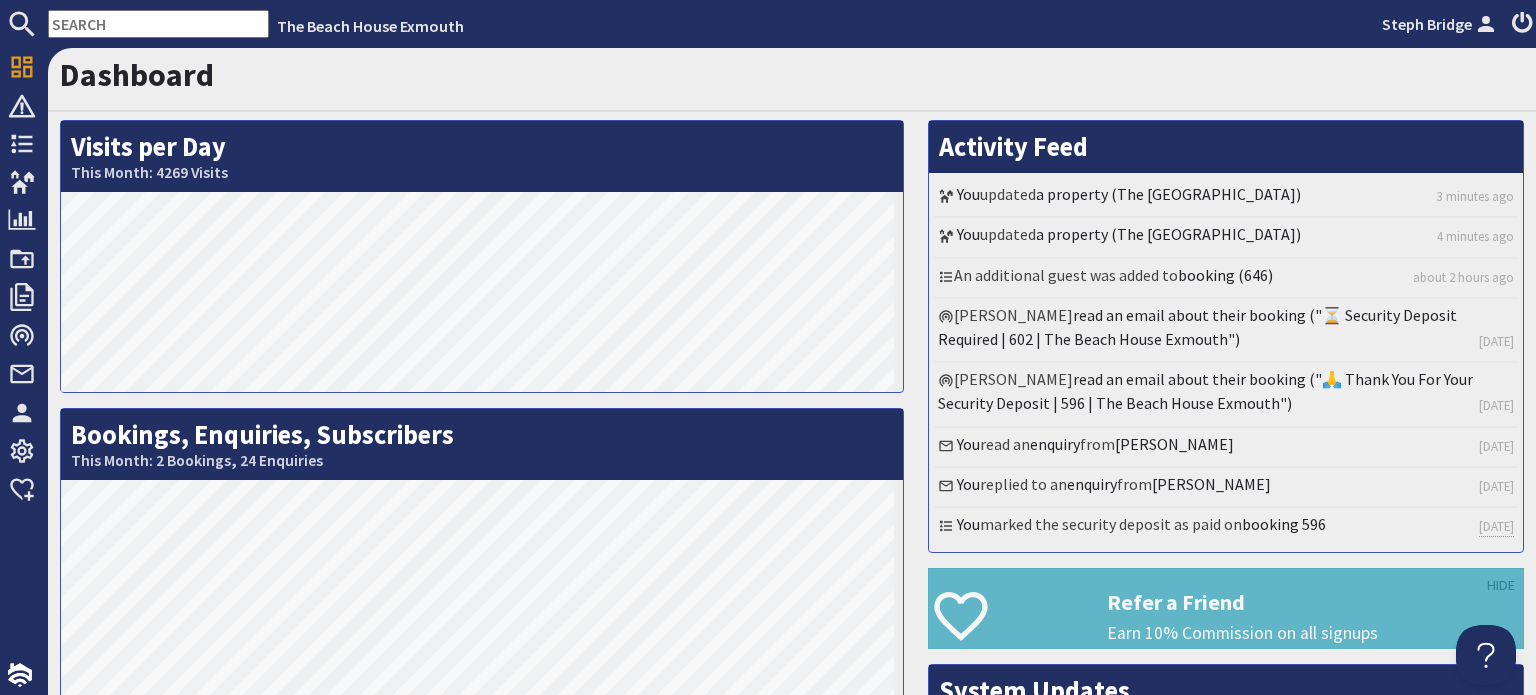 scroll, scrollTop: 0, scrollLeft: 0, axis: both 